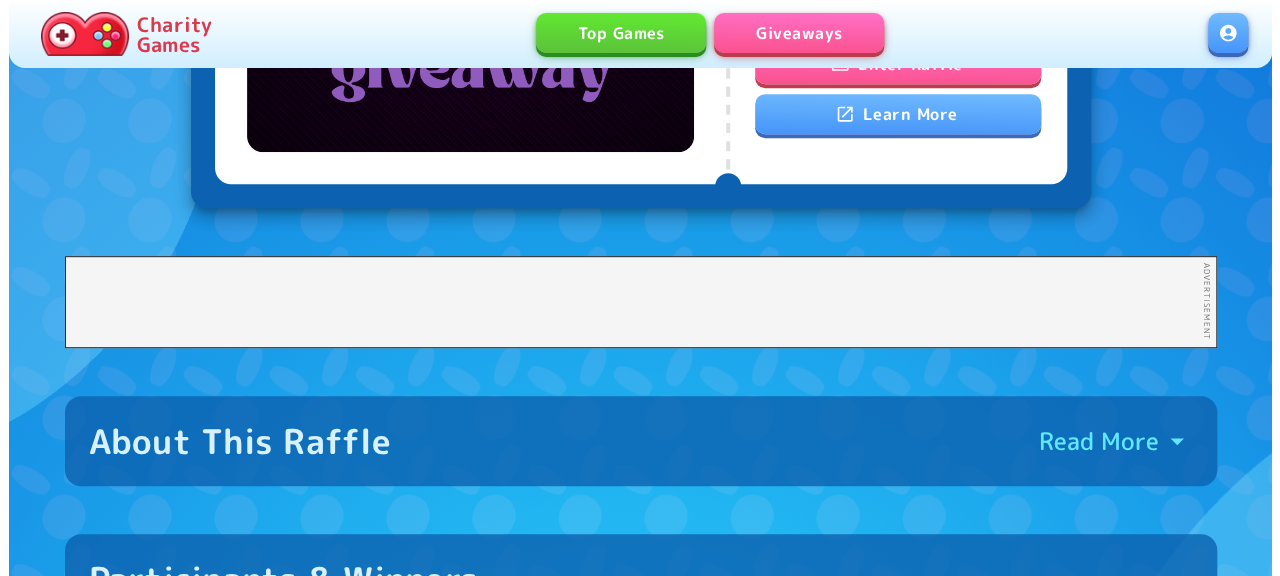 scroll, scrollTop: 136, scrollLeft: 0, axis: vertical 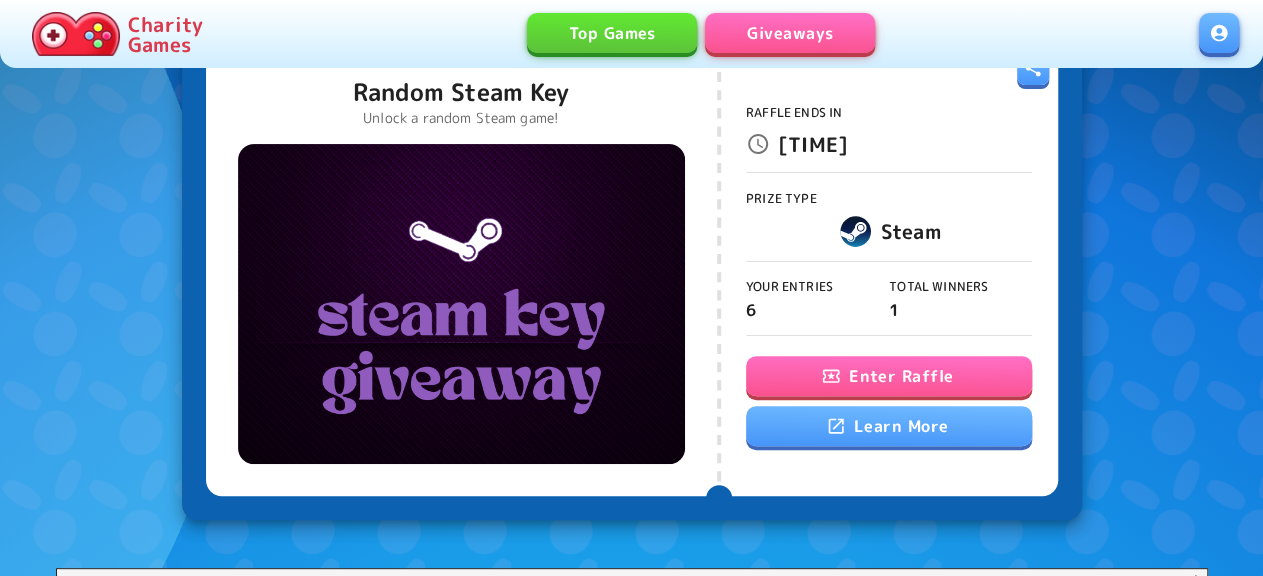 click on "Enter Raffle" at bounding box center (889, 376) 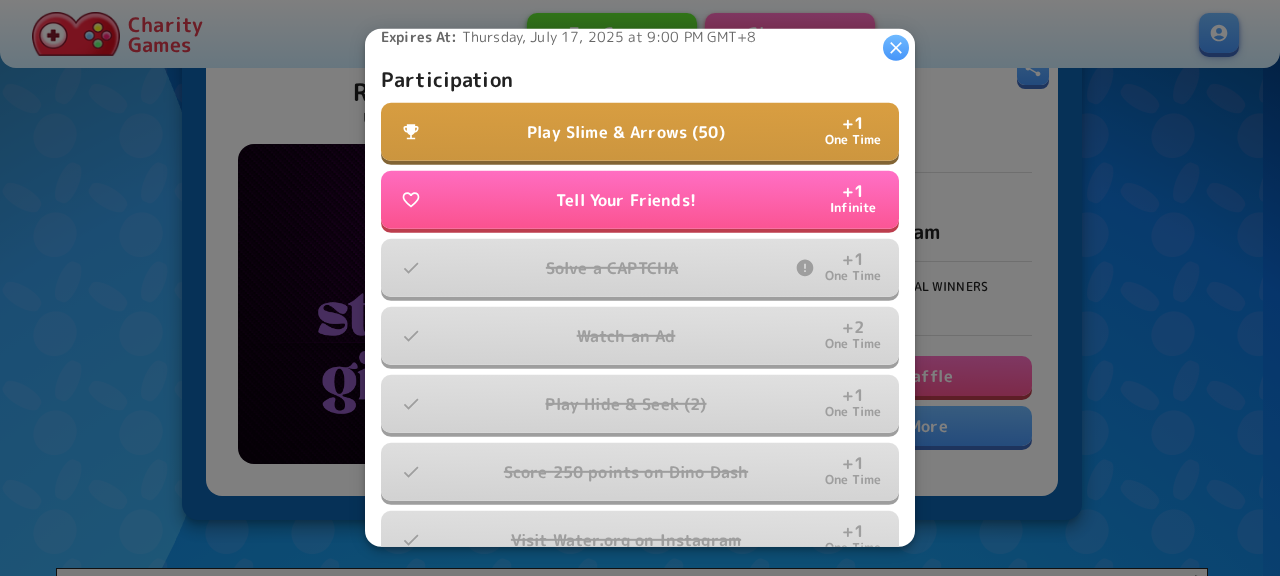 scroll, scrollTop: 540, scrollLeft: 0, axis: vertical 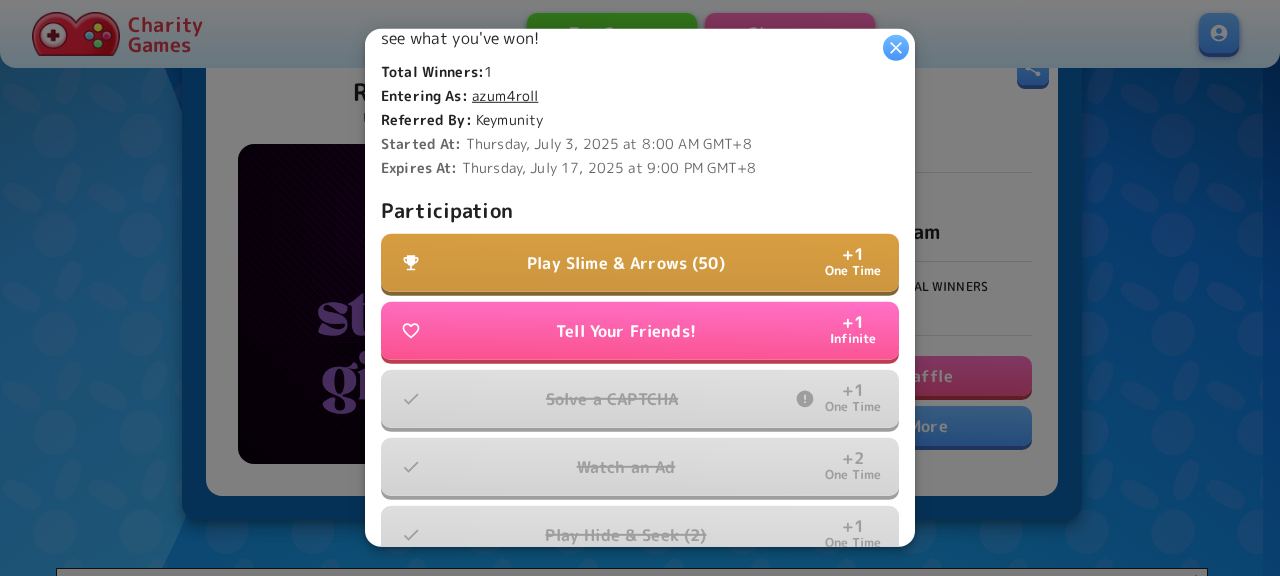 click on "Play Slime & Arrows (50)" at bounding box center [626, 263] 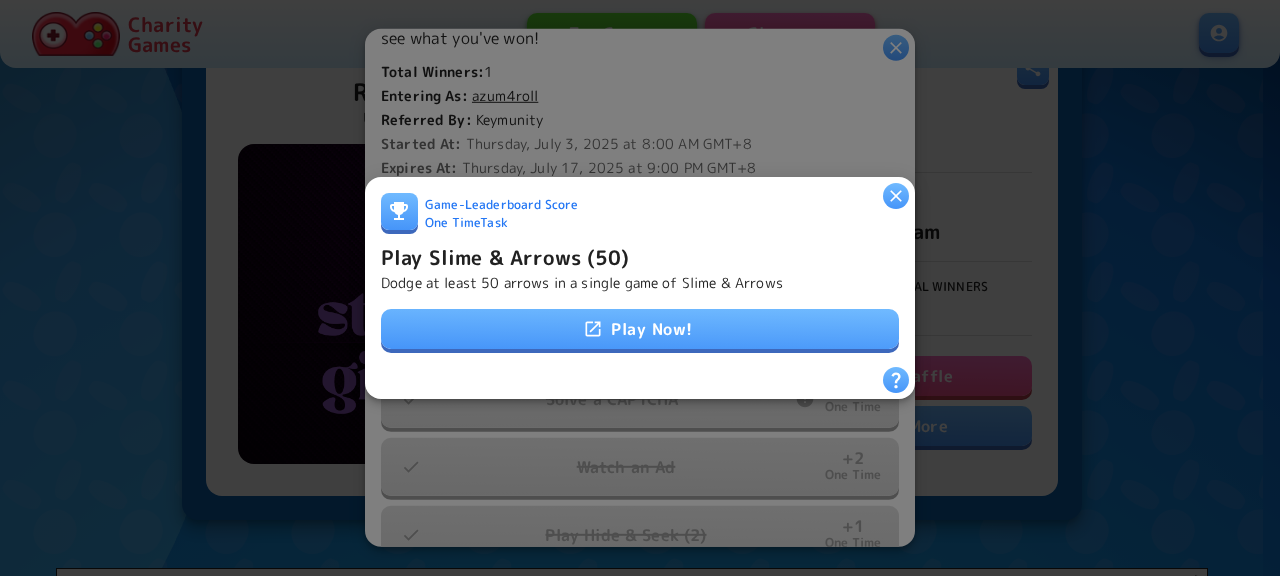 click on "Play Now!" at bounding box center (640, 329) 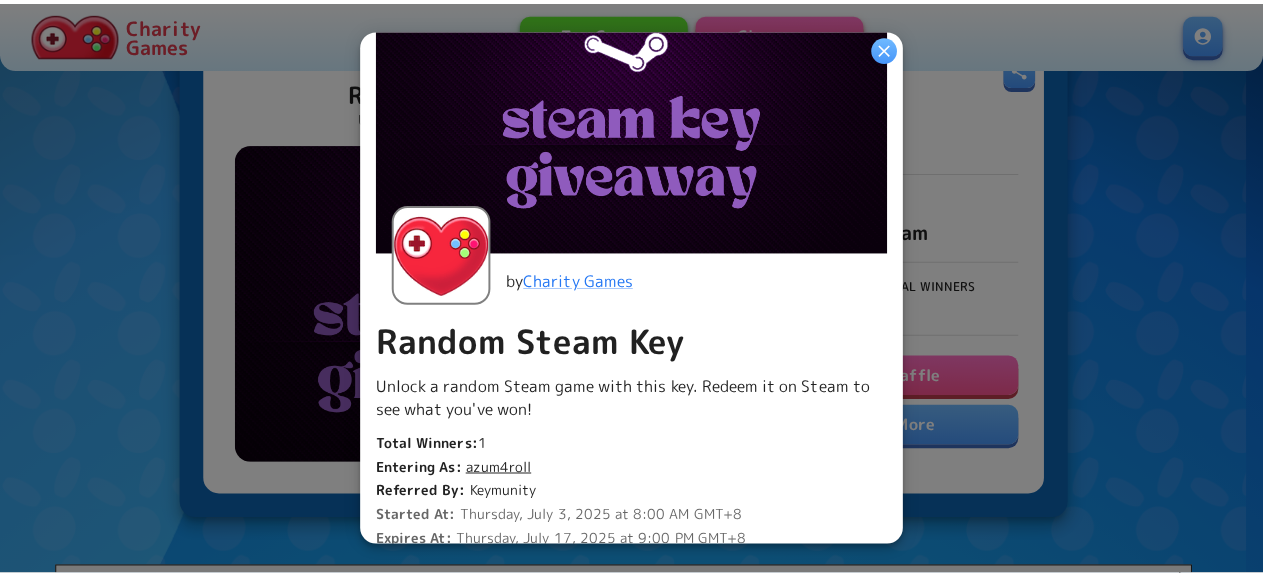 scroll, scrollTop: 383, scrollLeft: 0, axis: vertical 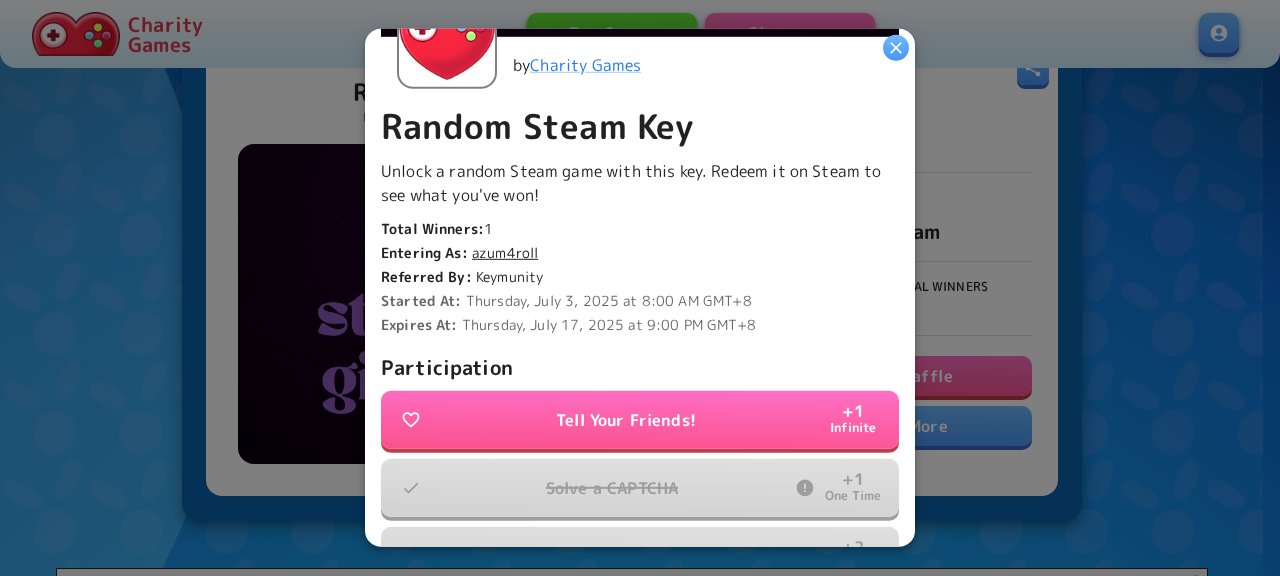 click 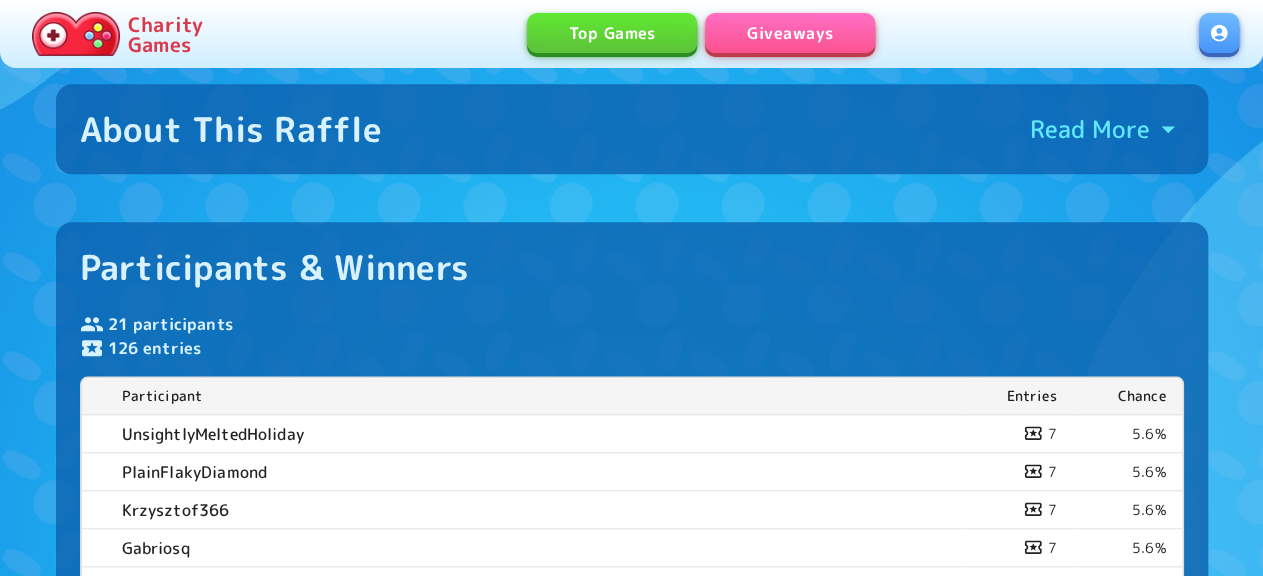 scroll, scrollTop: 1072, scrollLeft: 0, axis: vertical 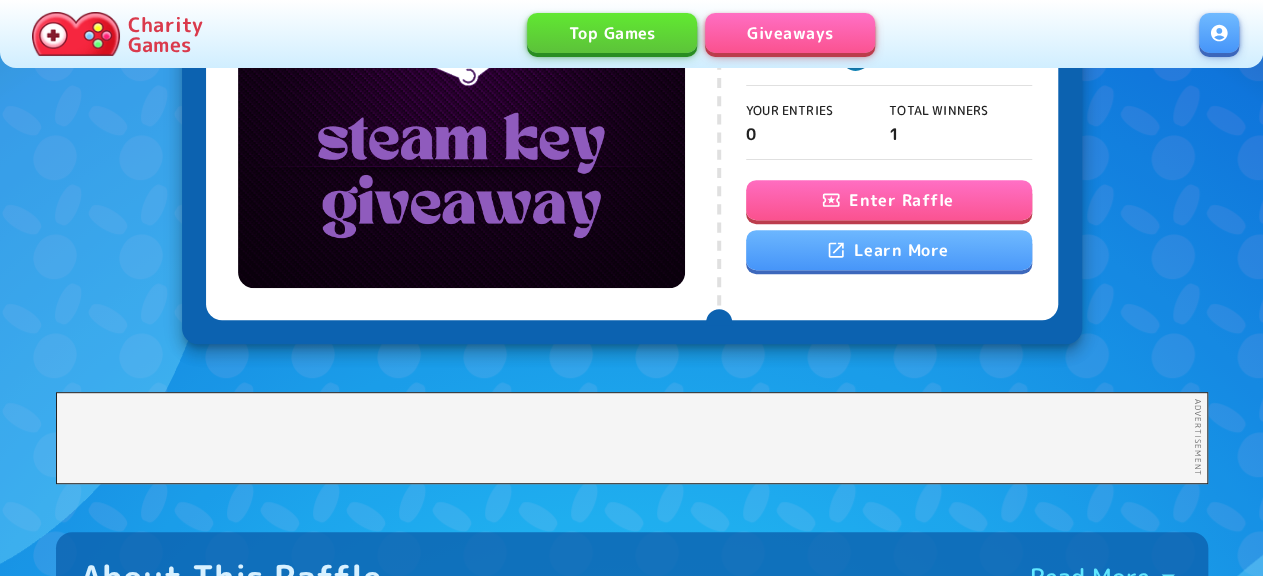 click on "Enter Raffle" at bounding box center [889, 200] 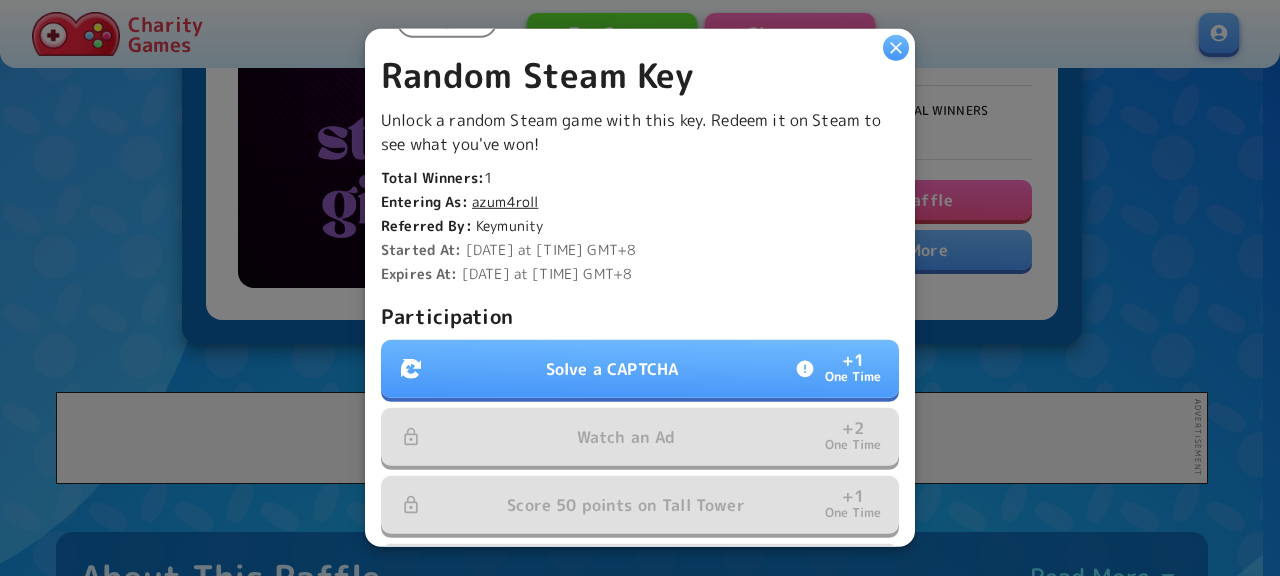 scroll, scrollTop: 540, scrollLeft: 0, axis: vertical 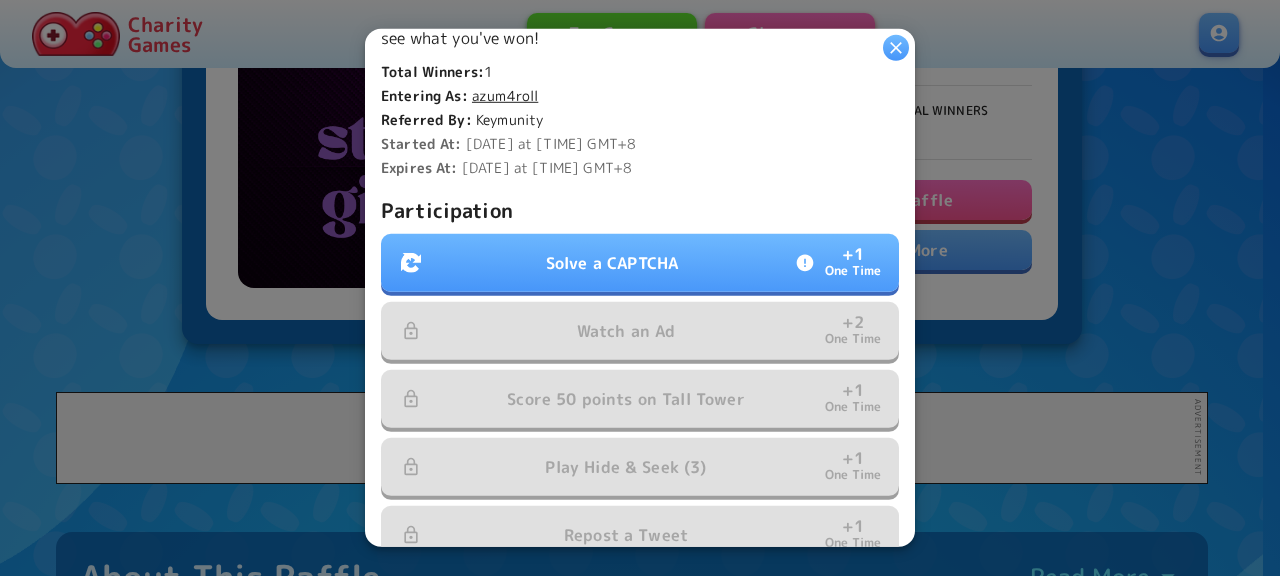 click on "Solve a CAPTCHA + 1 One Time" at bounding box center (640, 263) 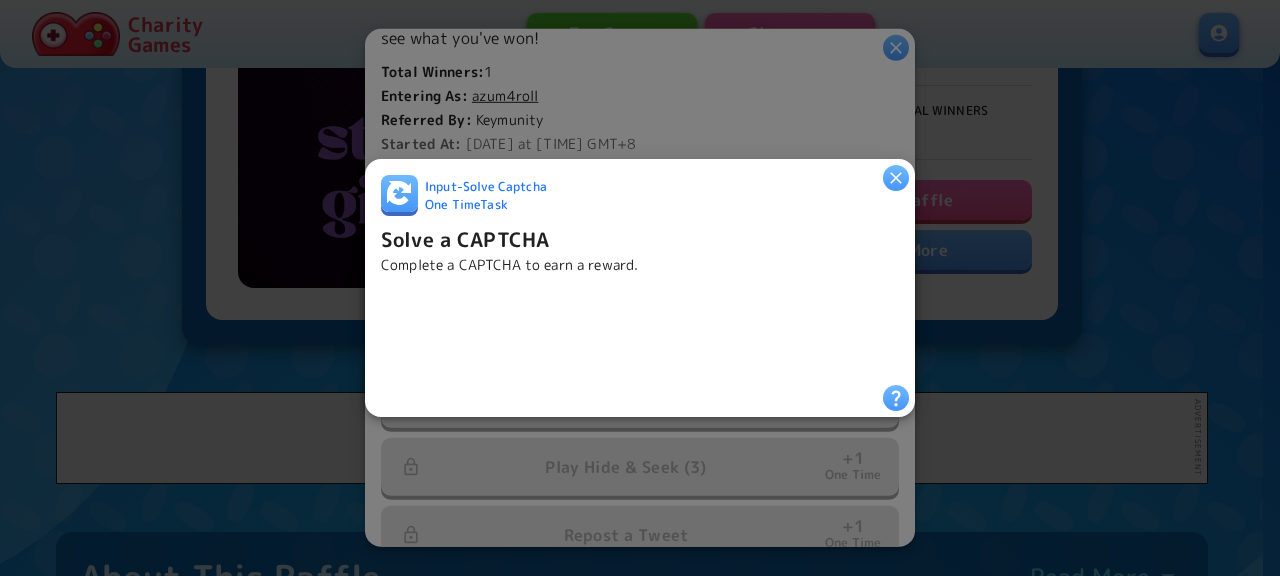 click at bounding box center (533, 330) 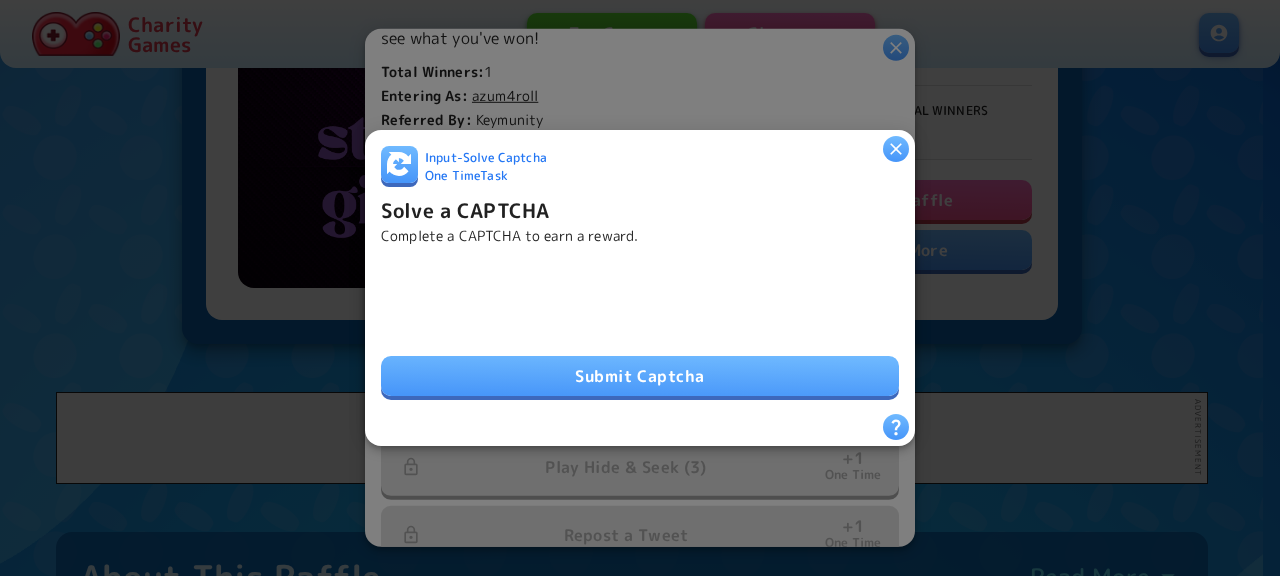 click on "Submit Captcha" at bounding box center (640, 376) 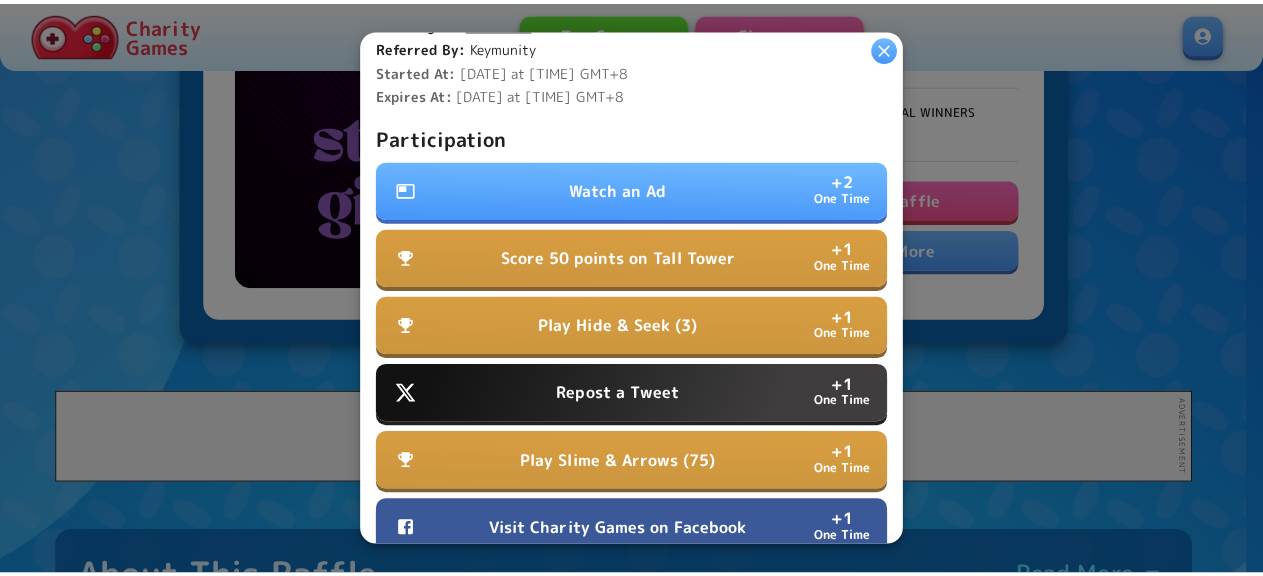 scroll, scrollTop: 648, scrollLeft: 0, axis: vertical 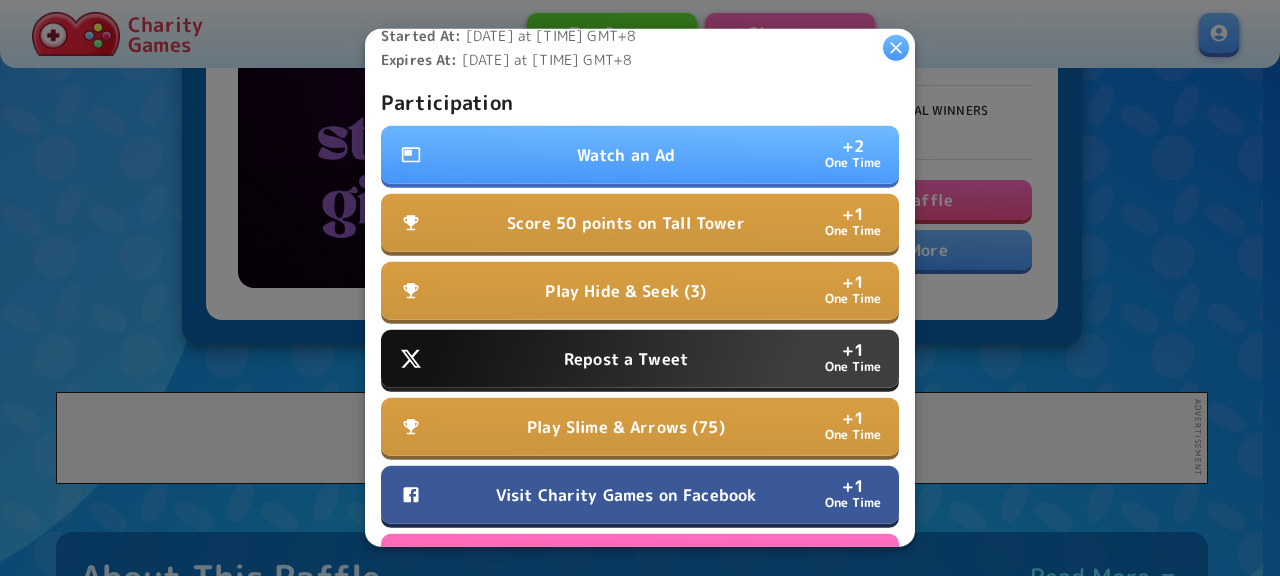 click on "Watch an Ad" at bounding box center (626, 155) 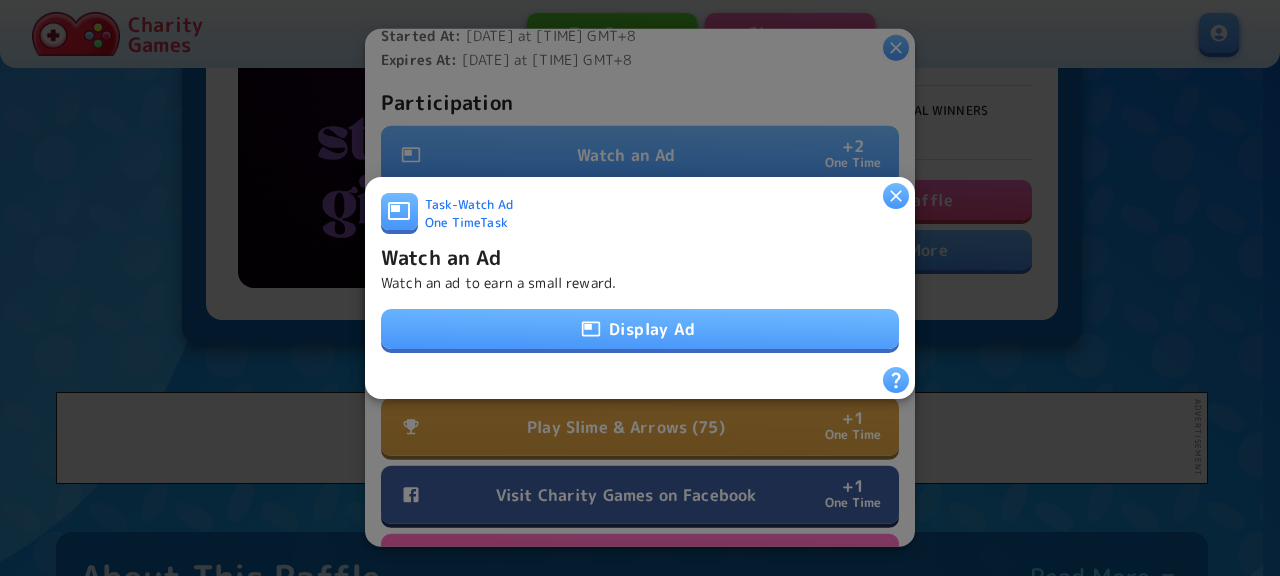 click on "Watch an Ad Watch an ad to earn a small reward." at bounding box center [640, 267] 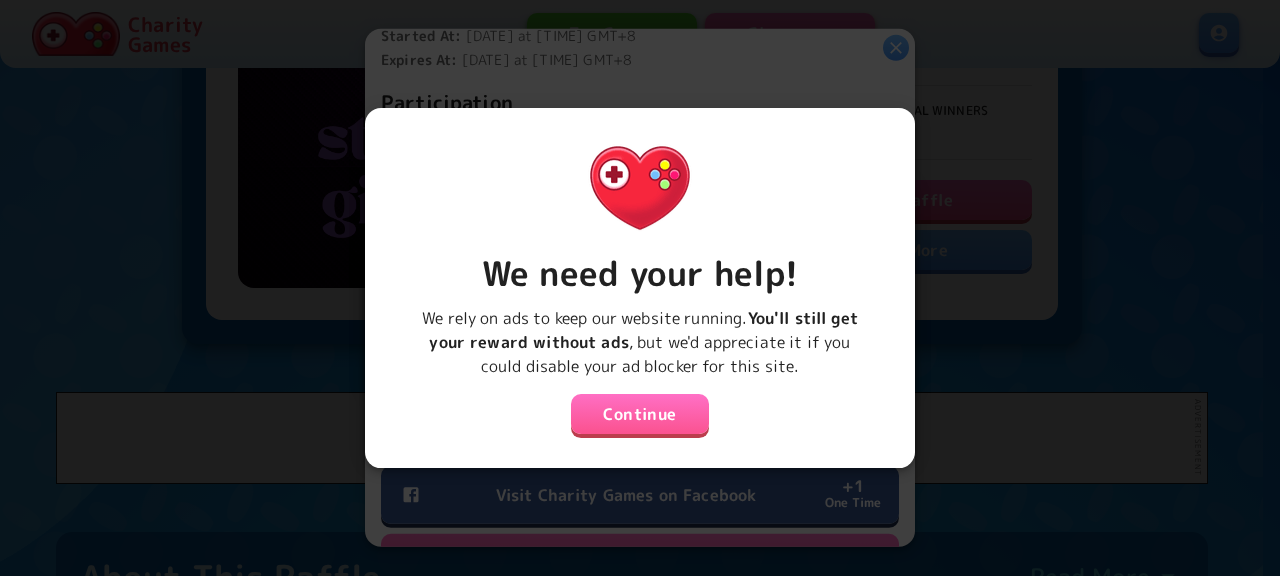 click on "We rely on ads to keep our website running.  You'll still get your reward without ads , but we'd appreciate it if you could disable your ad blocker for this site." at bounding box center [640, 342] 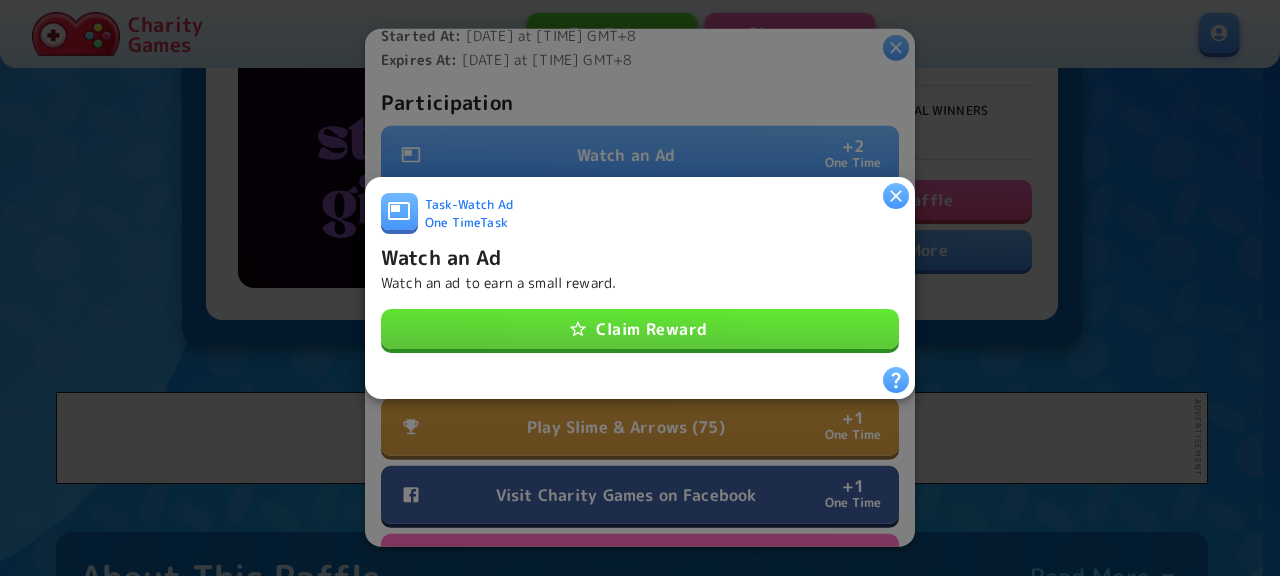 click on "Claim Reward" at bounding box center (640, 329) 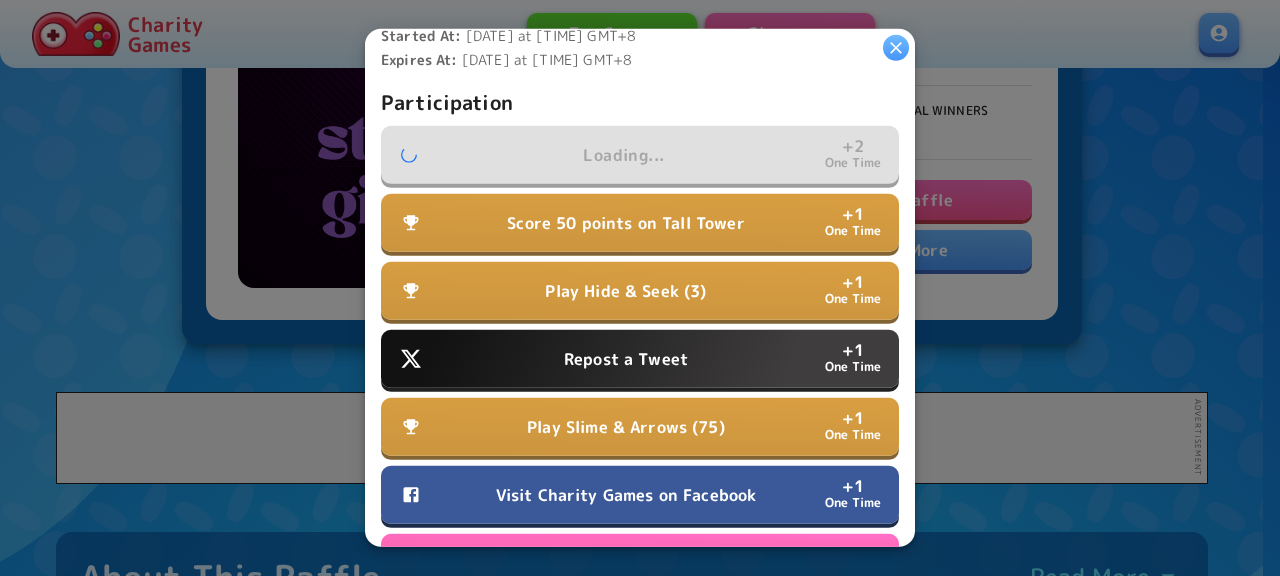 click on "Repost a Tweet" at bounding box center (626, 359) 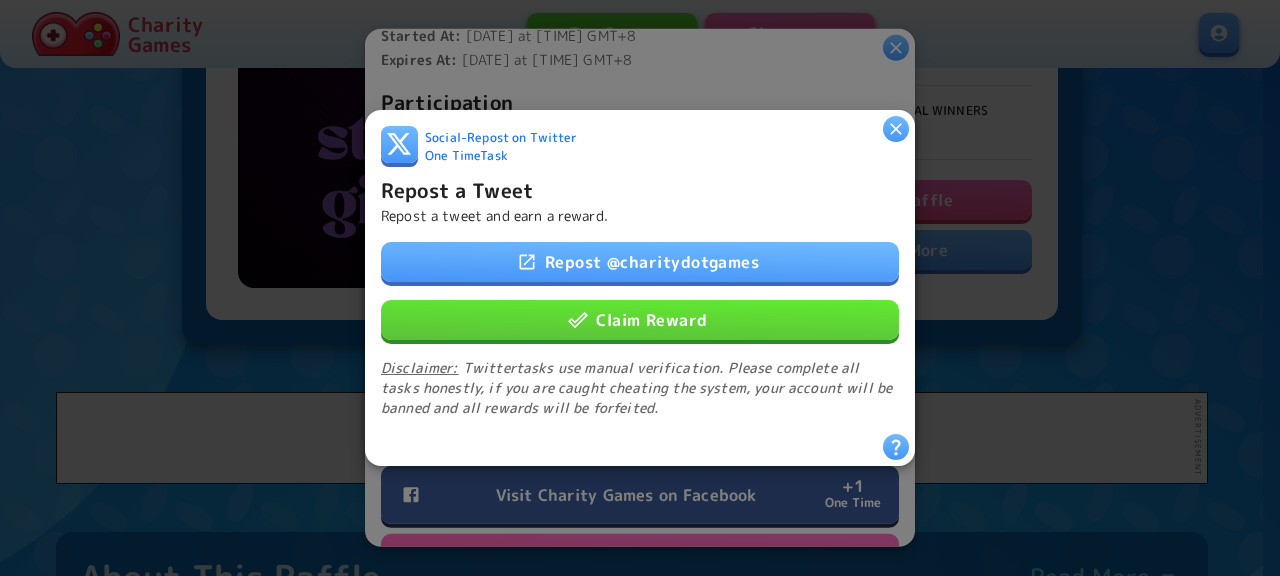 click on "Repost @ charitydotgames" at bounding box center (640, 262) 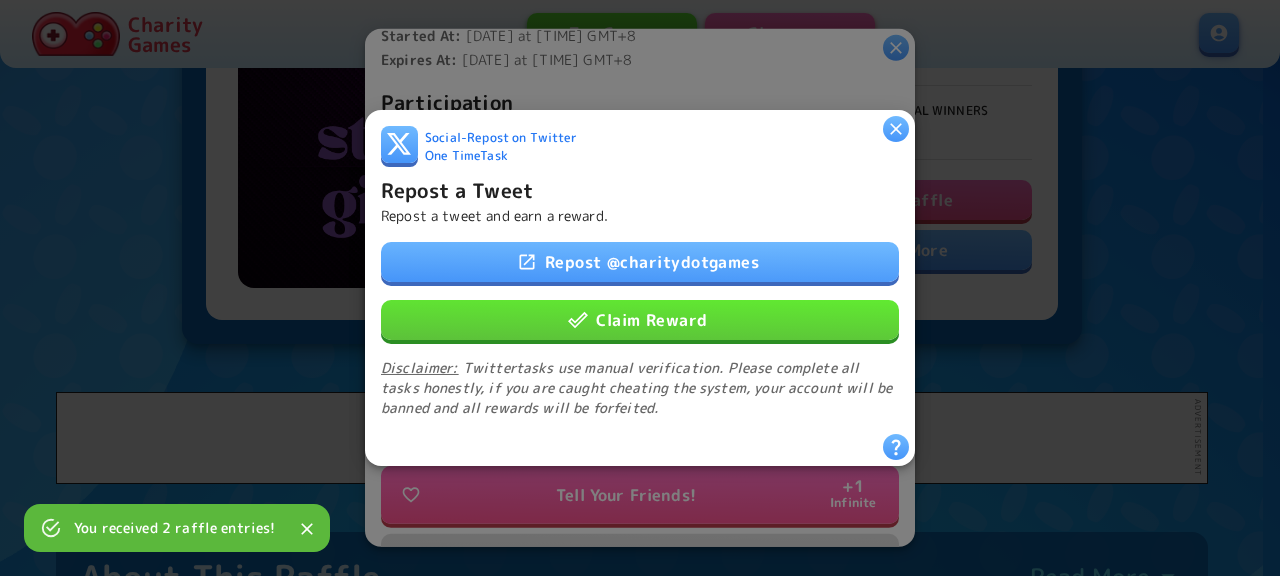 click on "Claim Reward" at bounding box center (640, 320) 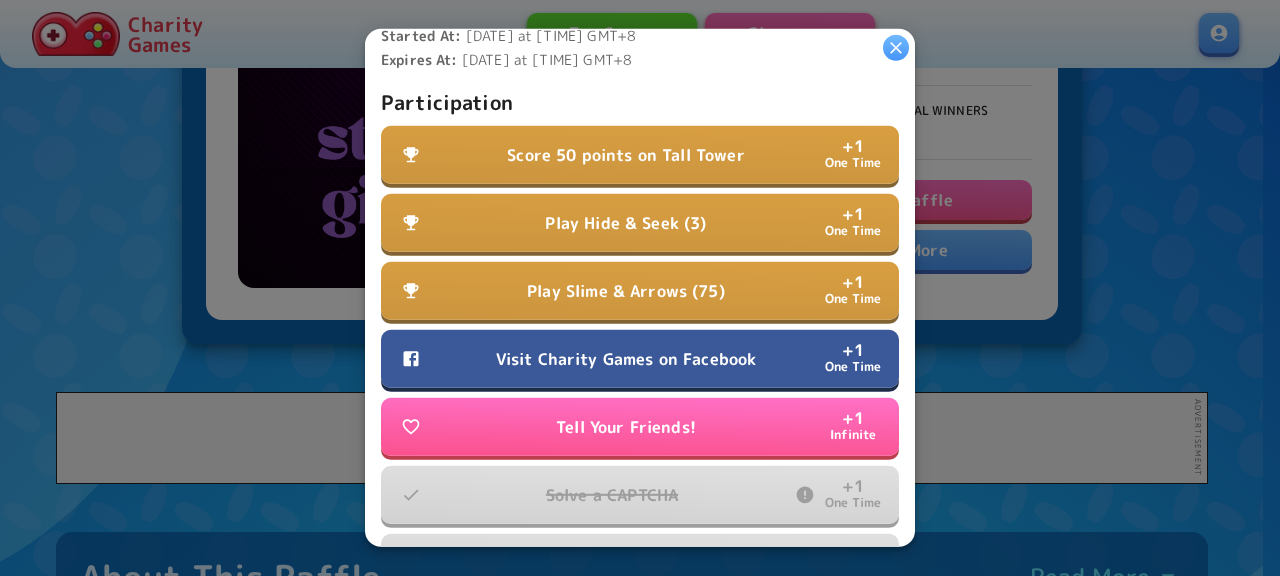 click on "Visit Charity Games on Facebook + 1 One Time" at bounding box center [640, 359] 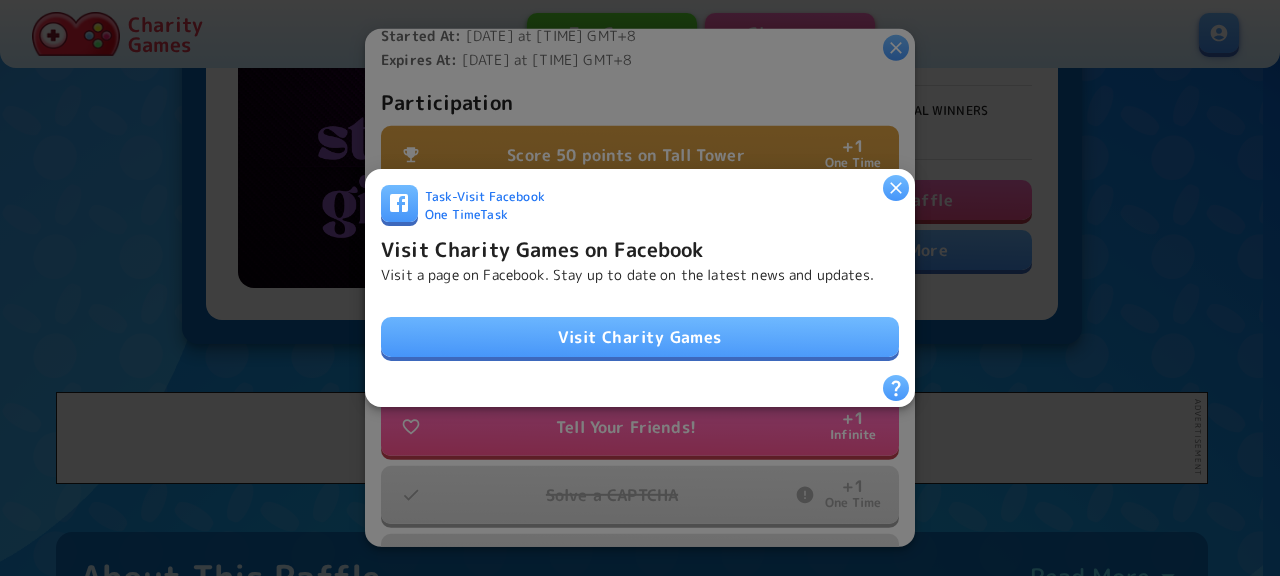 click on "Visit Charity Games" at bounding box center (640, 337) 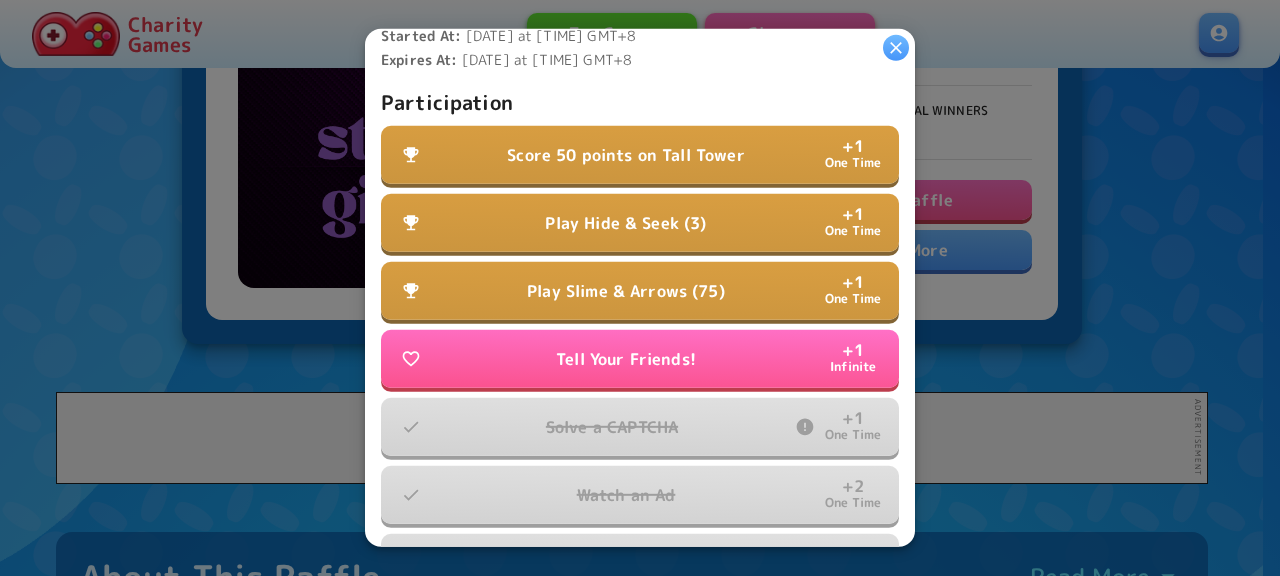 click on "Play Hide & Seek (3)" at bounding box center [625, 223] 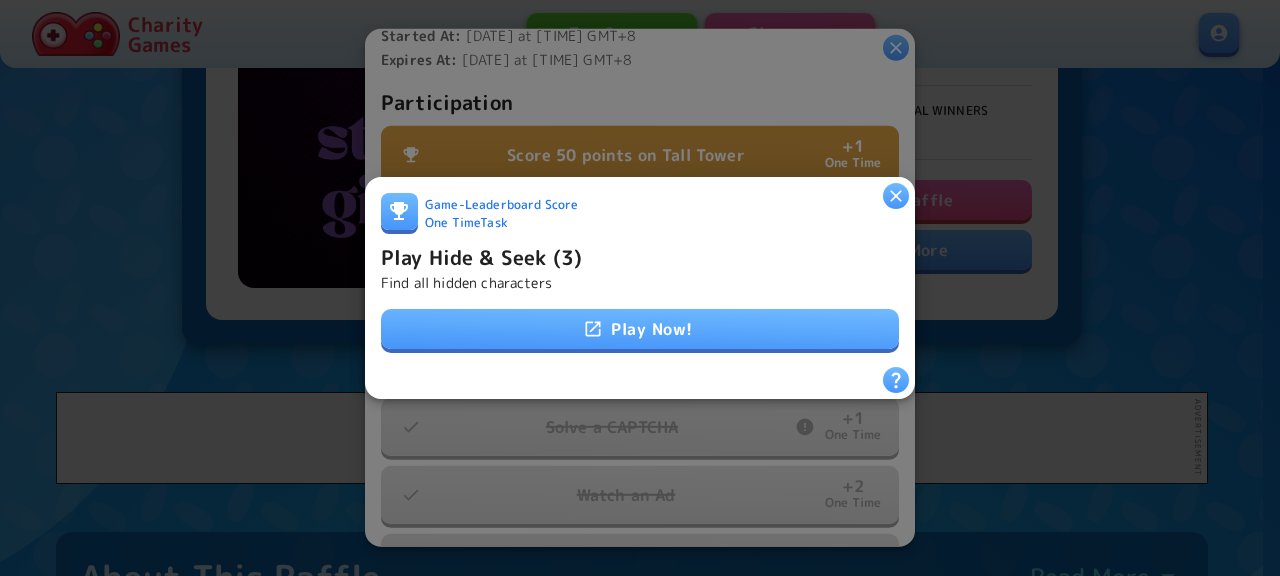 click on "Play Now!" at bounding box center (640, 329) 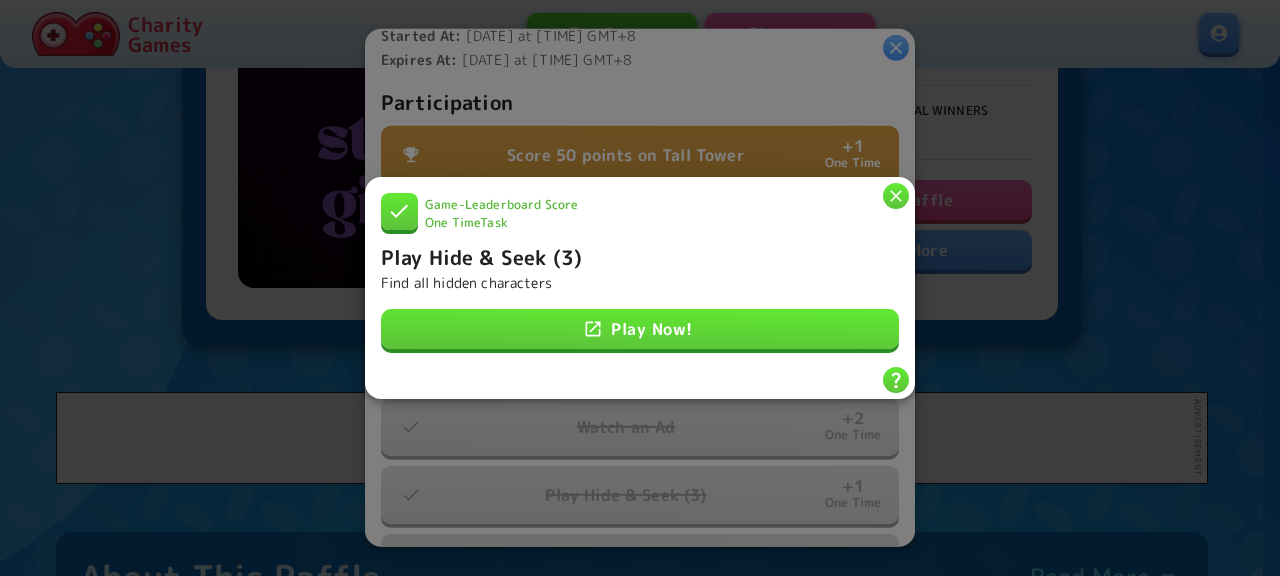 click 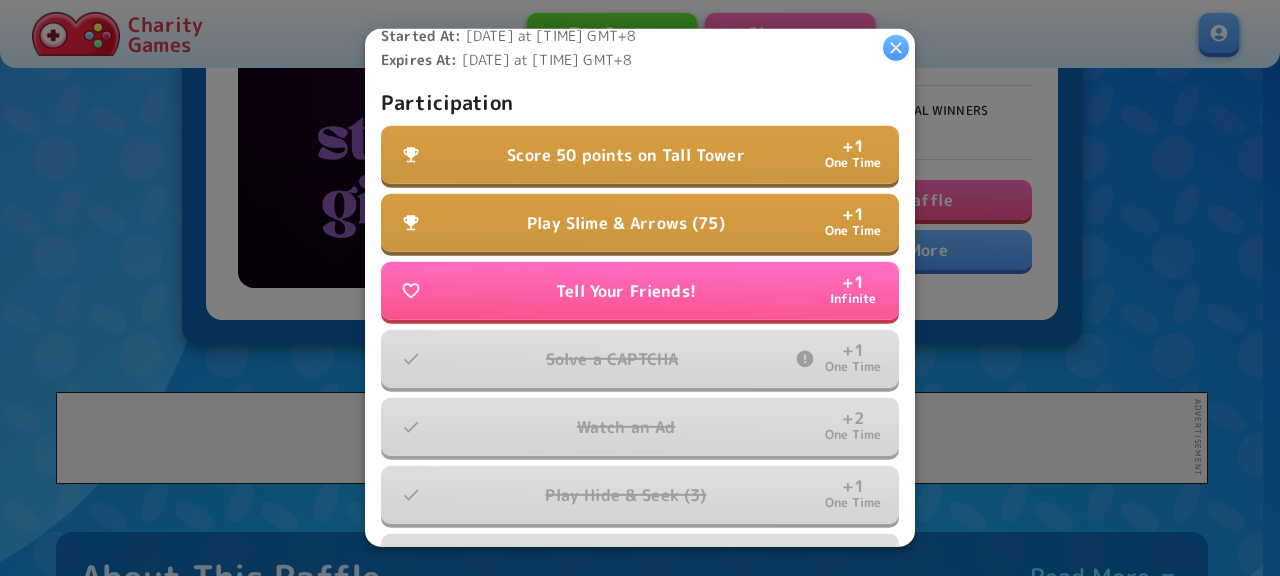 click on "Score 50 points on Tall Tower + 1 One Time" at bounding box center (640, 155) 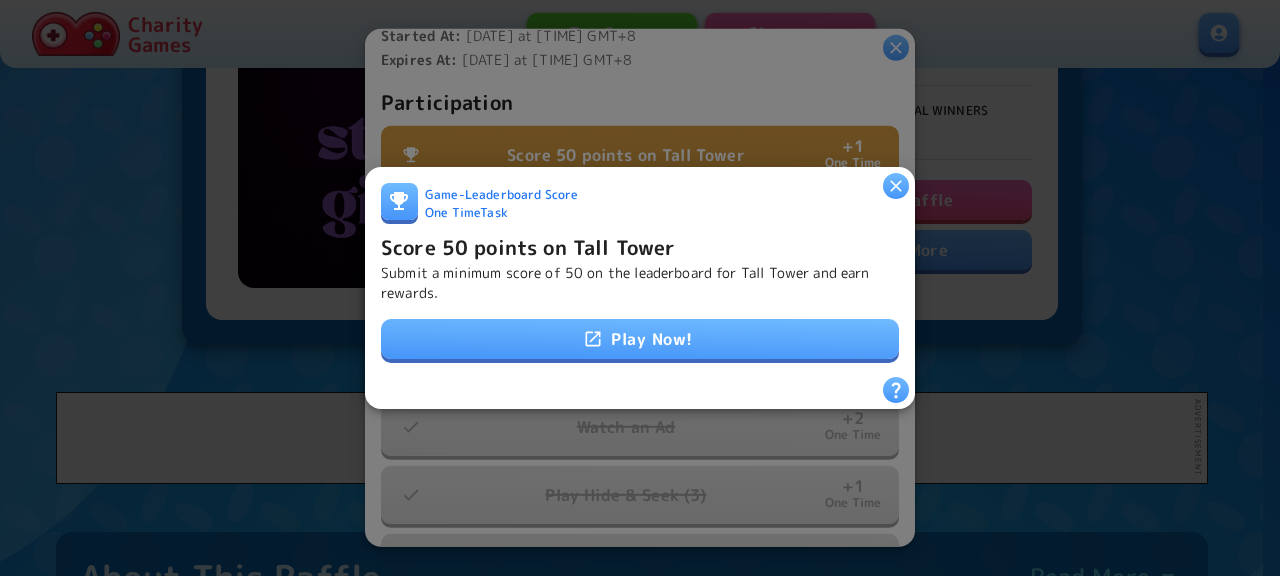 click on "Play Now!" at bounding box center [640, 339] 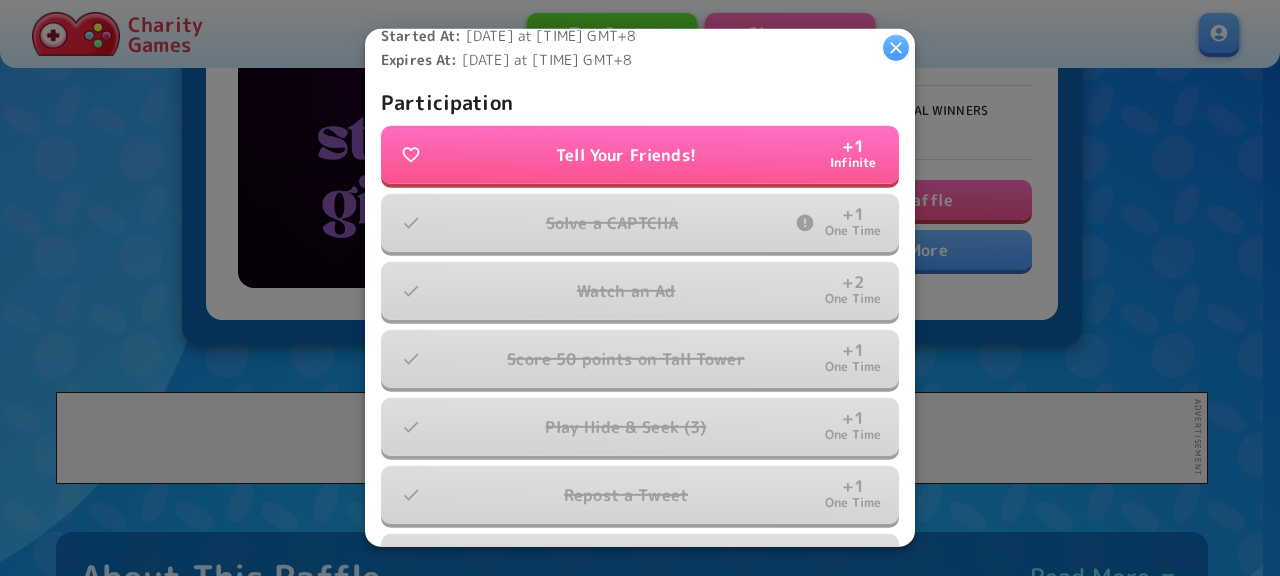 click 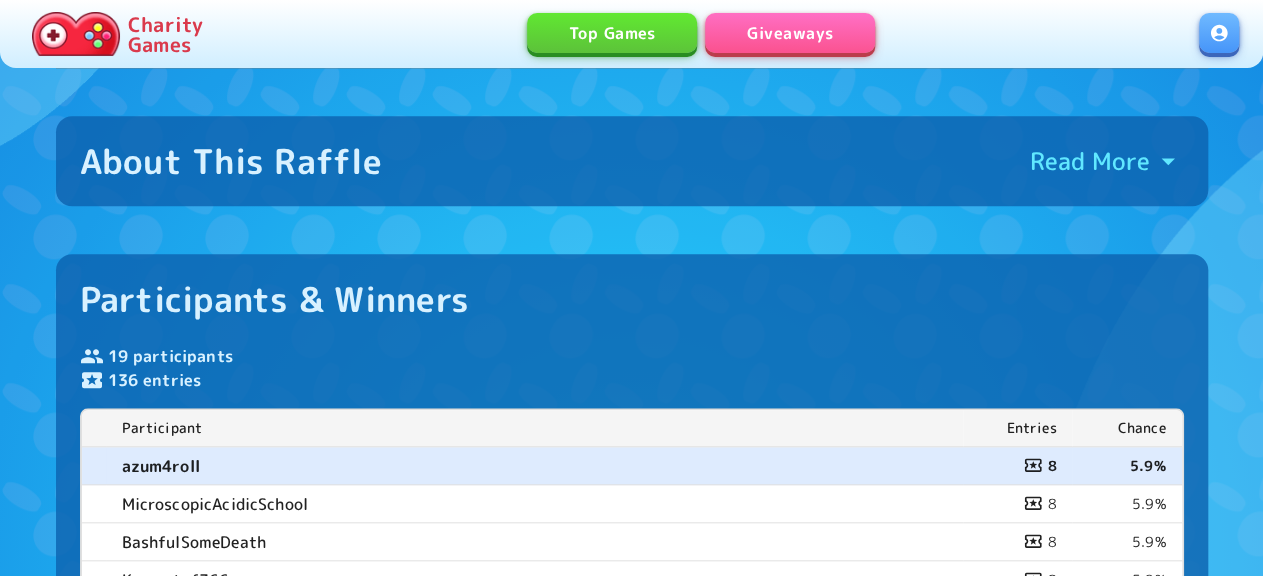 scroll, scrollTop: 1040, scrollLeft: 0, axis: vertical 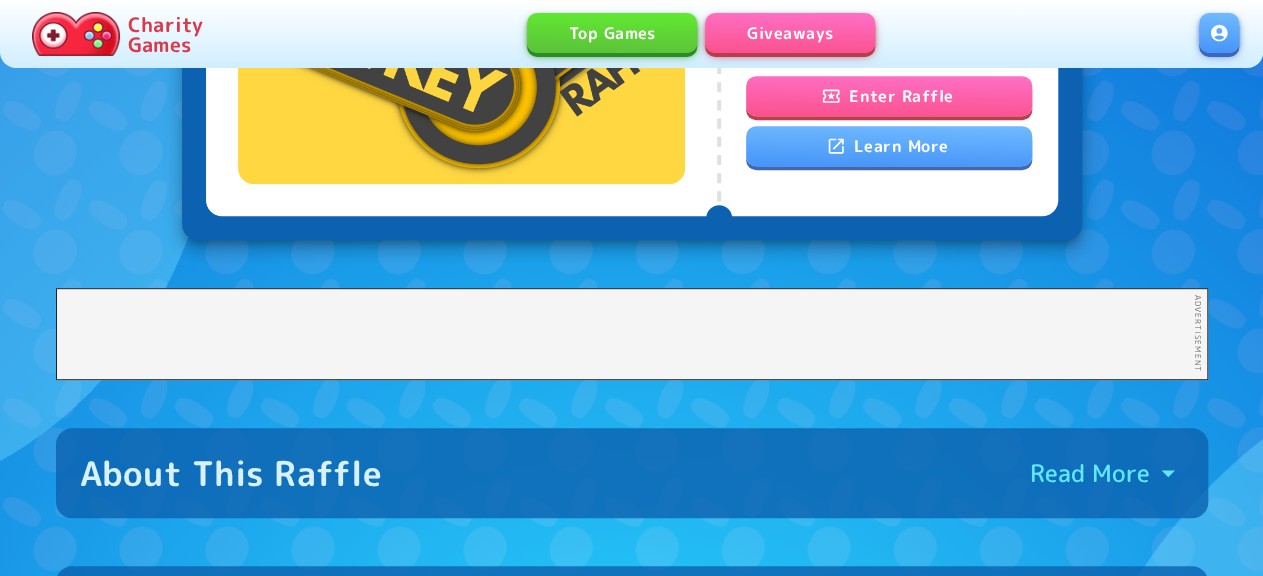 click on "Enter Raffle" at bounding box center [889, 96] 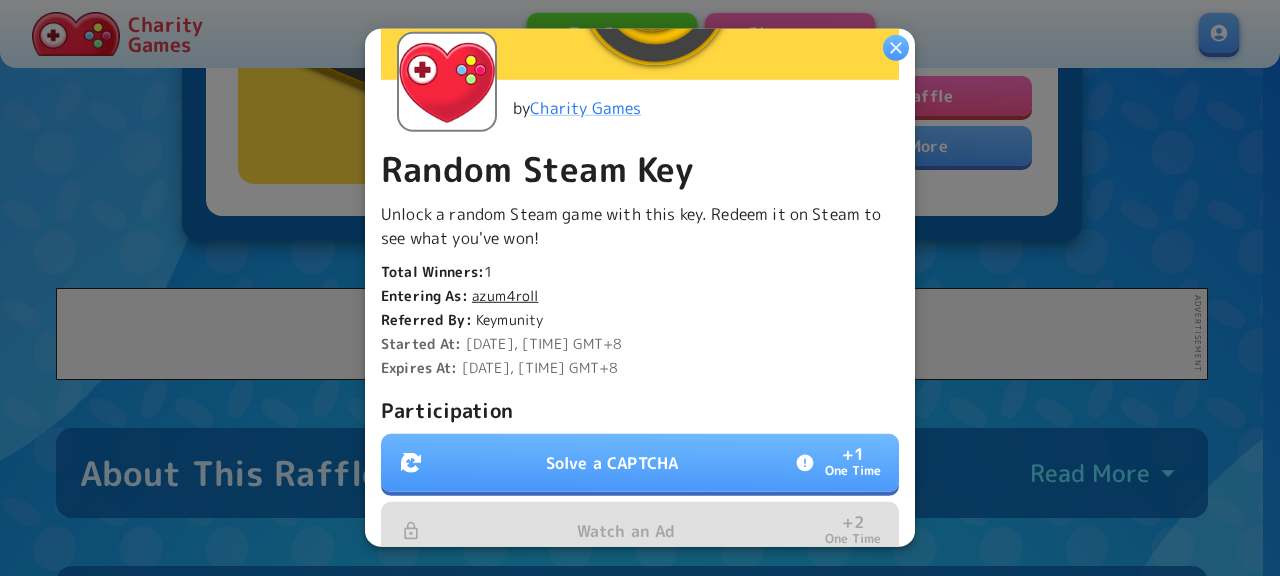 scroll, scrollTop: 432, scrollLeft: 0, axis: vertical 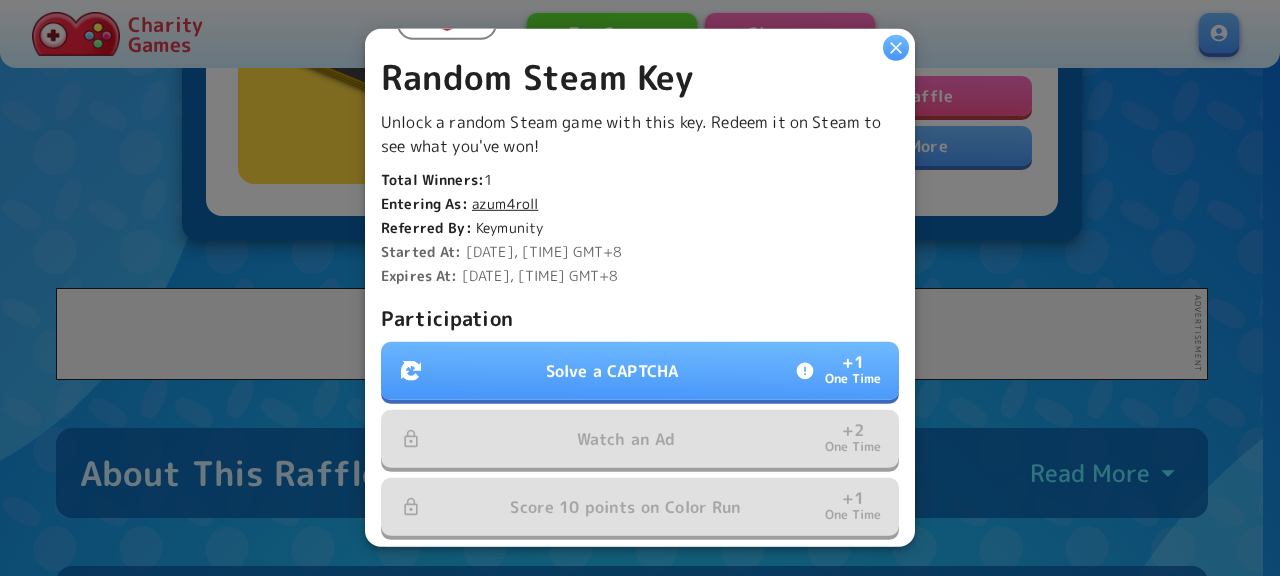 click on "Solve a CAPTCHA + 1 One Time" at bounding box center (640, 371) 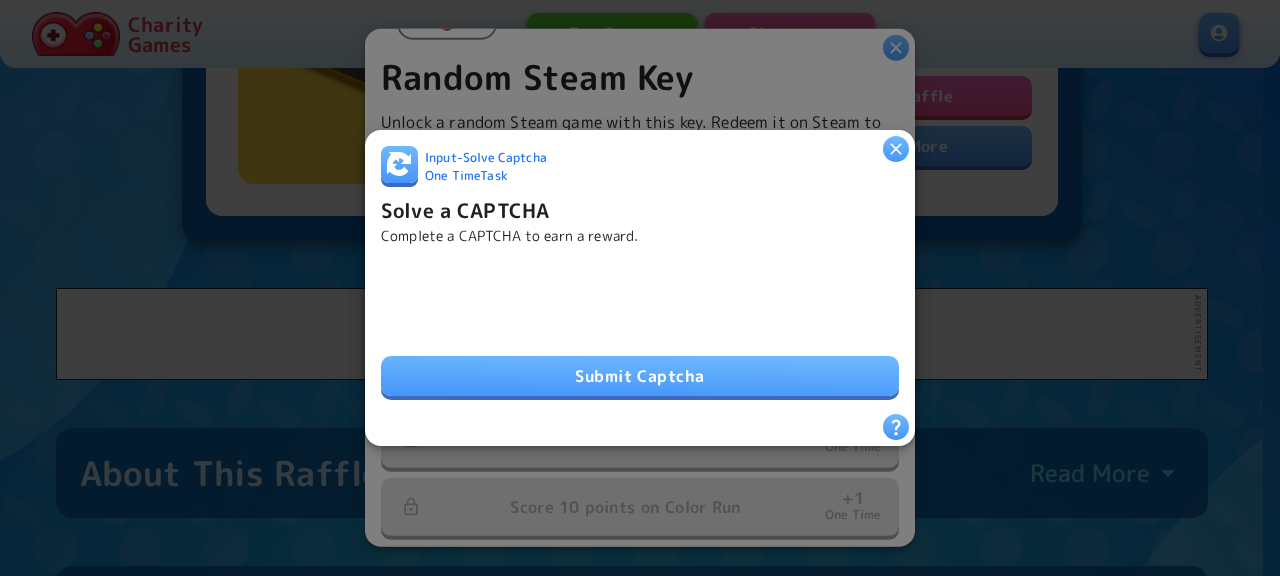 click on "Submit Captcha" at bounding box center (640, 376) 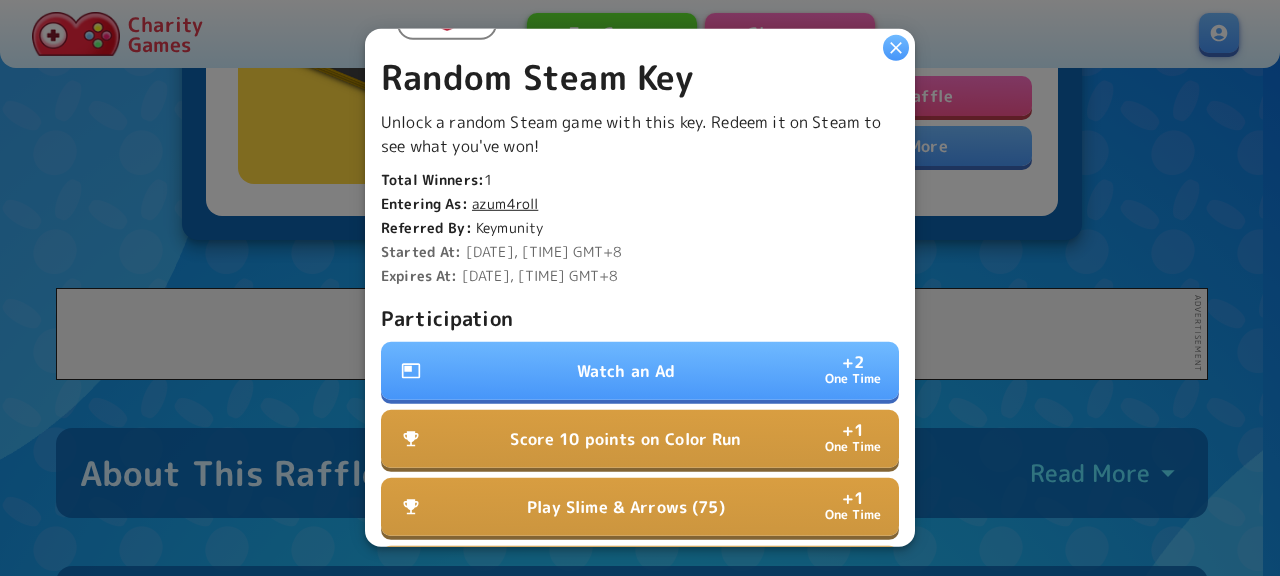 click on "Watch an Ad" at bounding box center [626, 371] 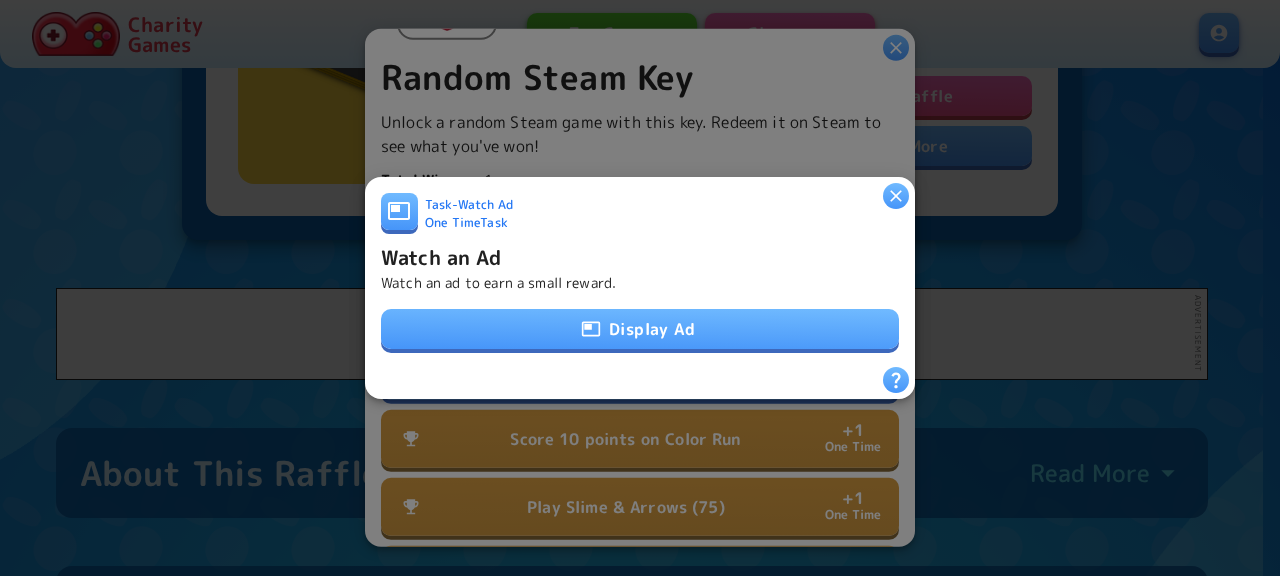 click on "Display Ad" at bounding box center (640, 329) 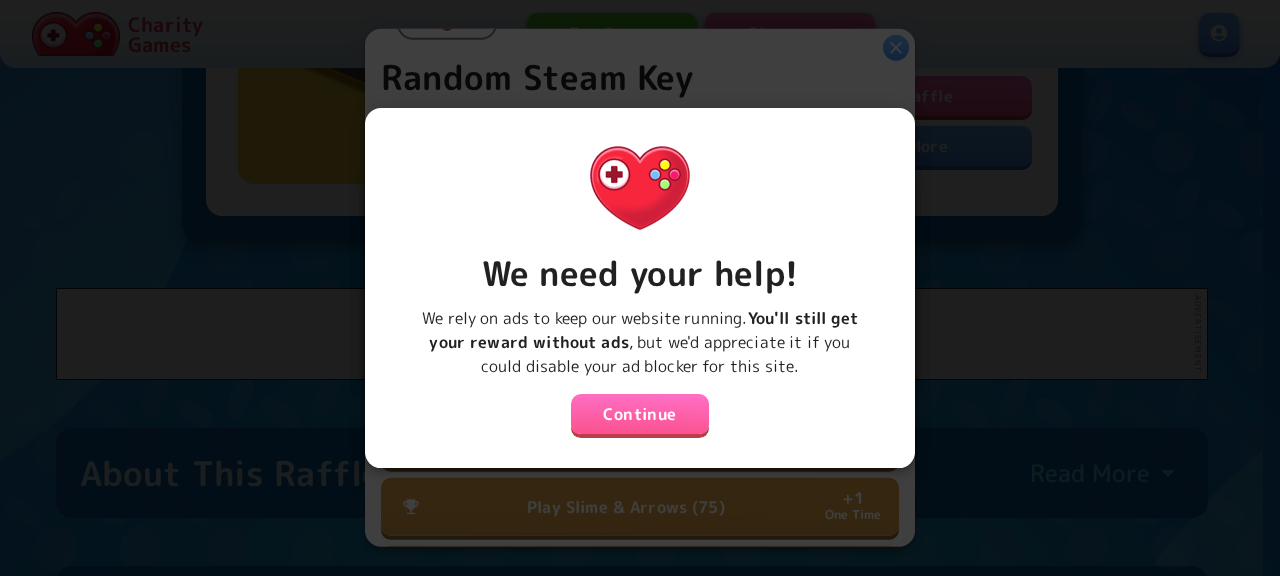 drag, startPoint x: 665, startPoint y: 403, endPoint x: 675, endPoint y: 393, distance: 14.142136 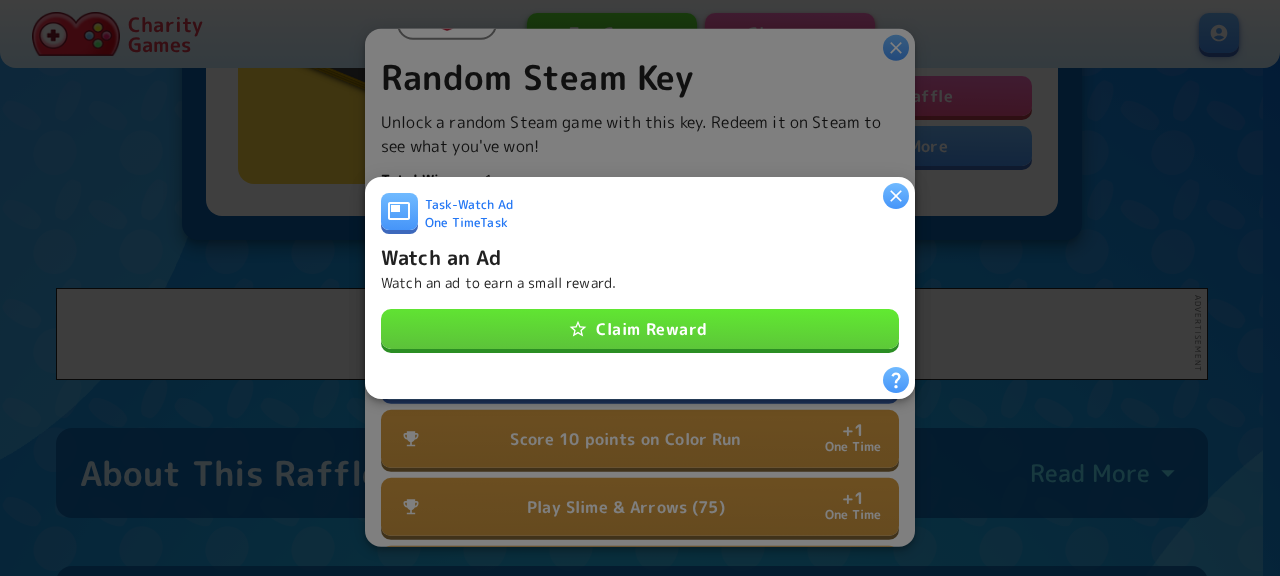 click on "Claim Reward" at bounding box center (640, 329) 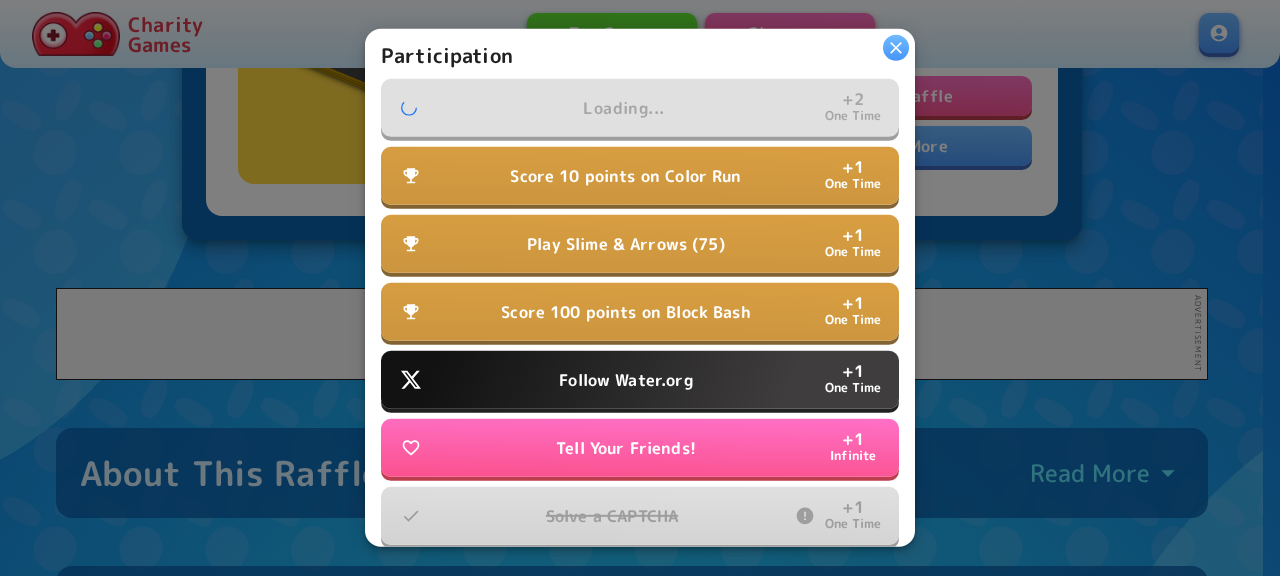 scroll, scrollTop: 756, scrollLeft: 0, axis: vertical 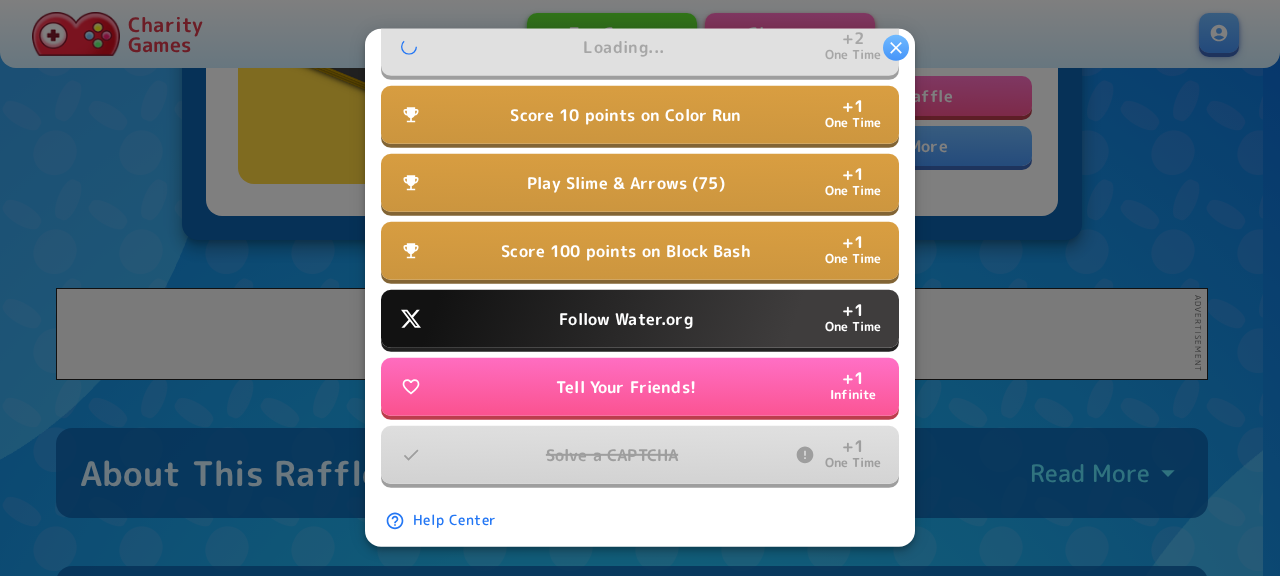 click on "Follow Water.org + 1 One Time" at bounding box center [640, 319] 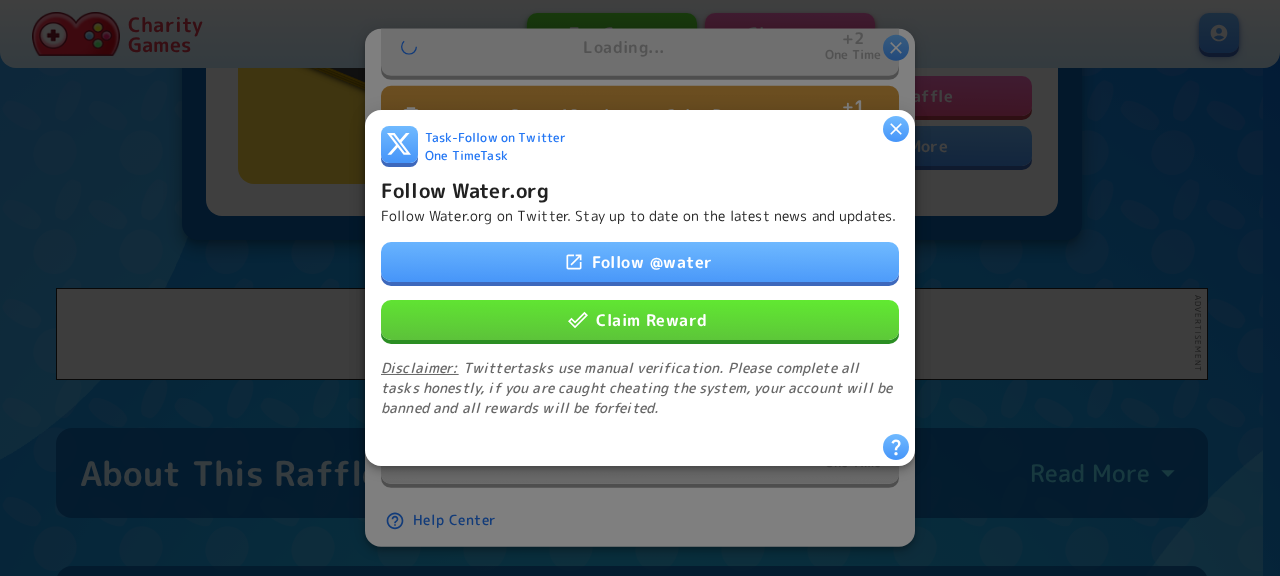 click on "Claim Reward" at bounding box center (640, 320) 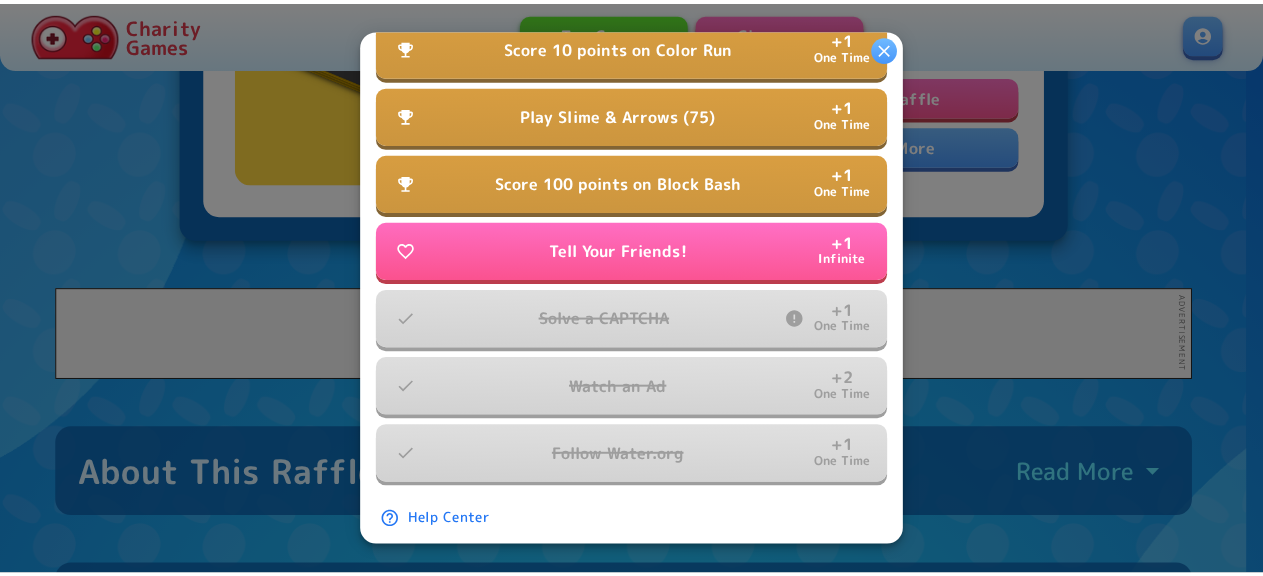 scroll, scrollTop: 688, scrollLeft: 0, axis: vertical 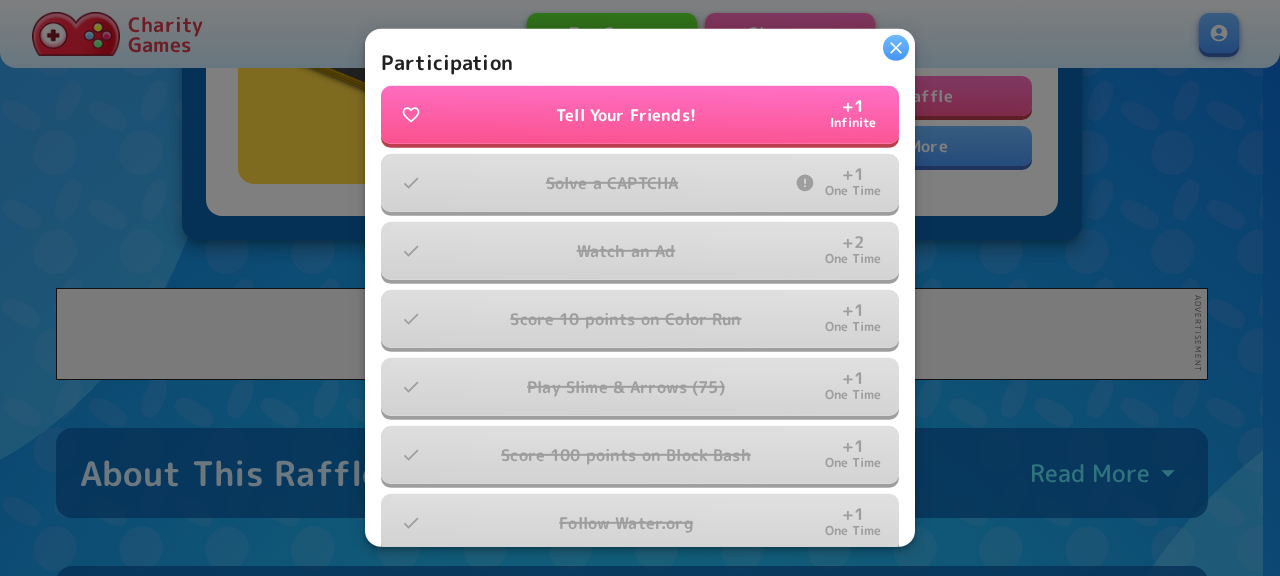 click 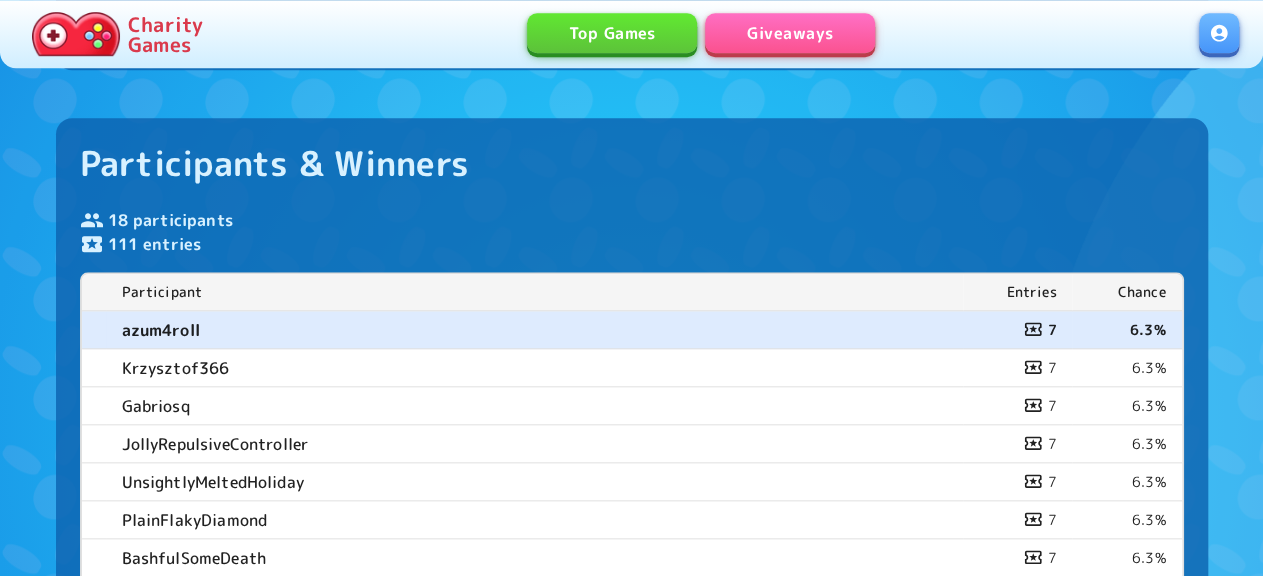 scroll, scrollTop: 832, scrollLeft: 0, axis: vertical 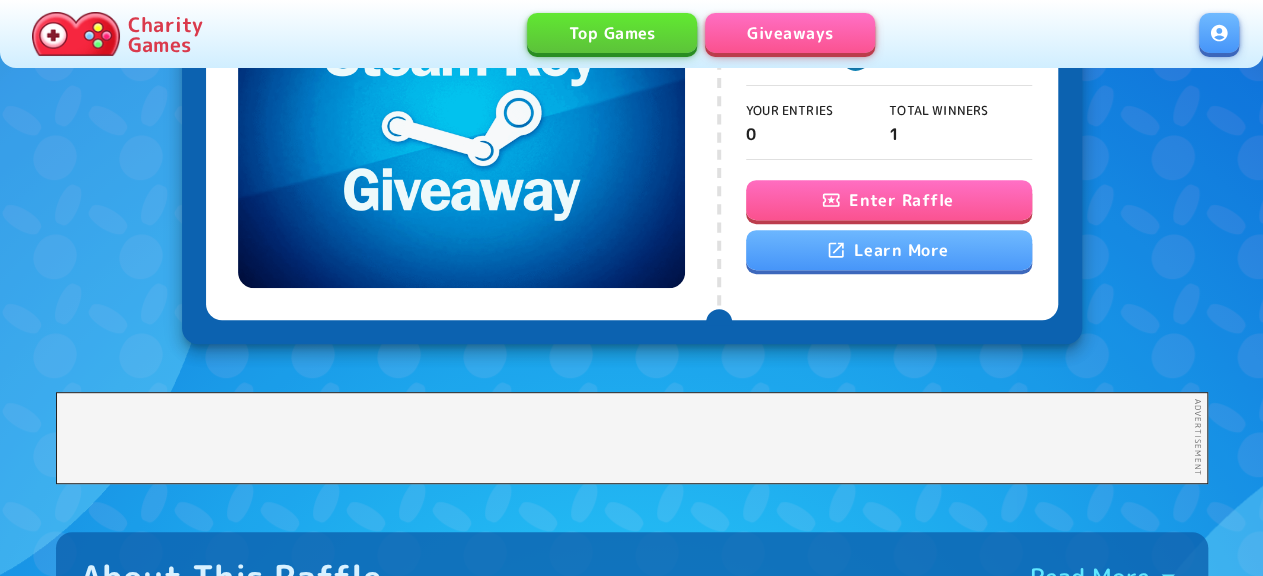click on "Enter Raffle" at bounding box center (889, 200) 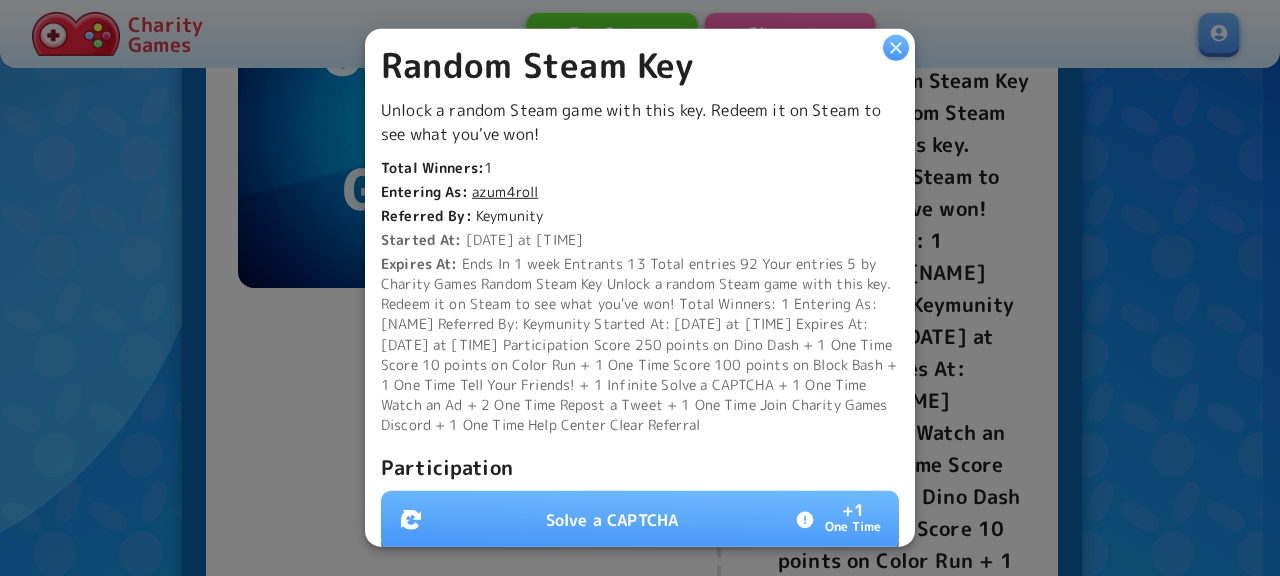 scroll, scrollTop: 648, scrollLeft: 0, axis: vertical 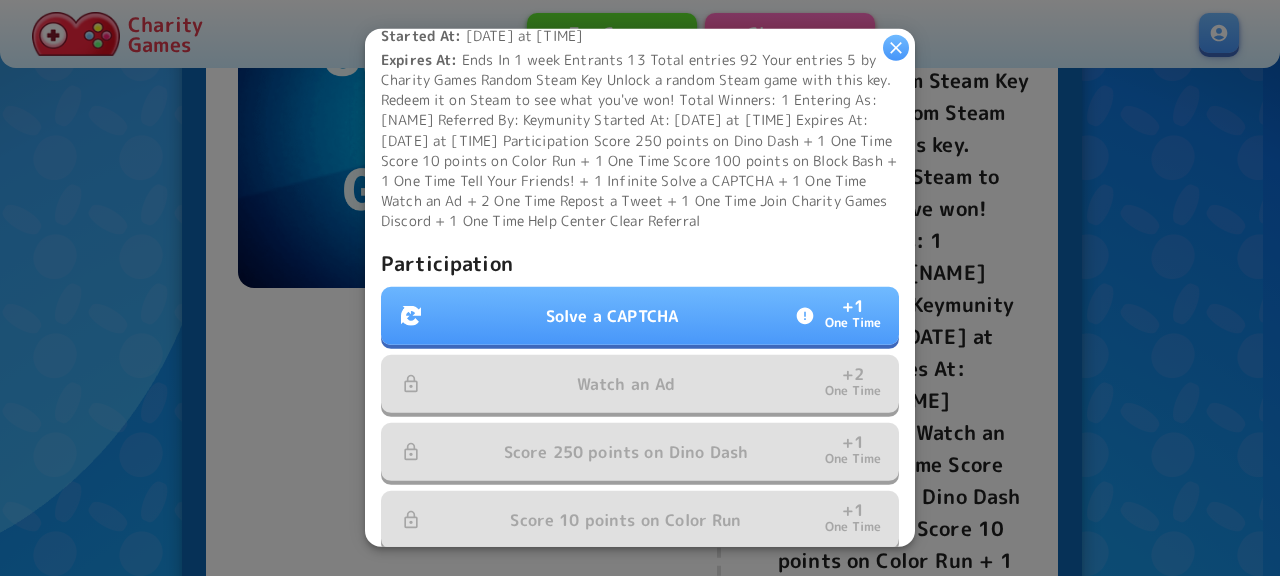 click on "Solve a CAPTCHA + 1 One Time" at bounding box center [640, 315] 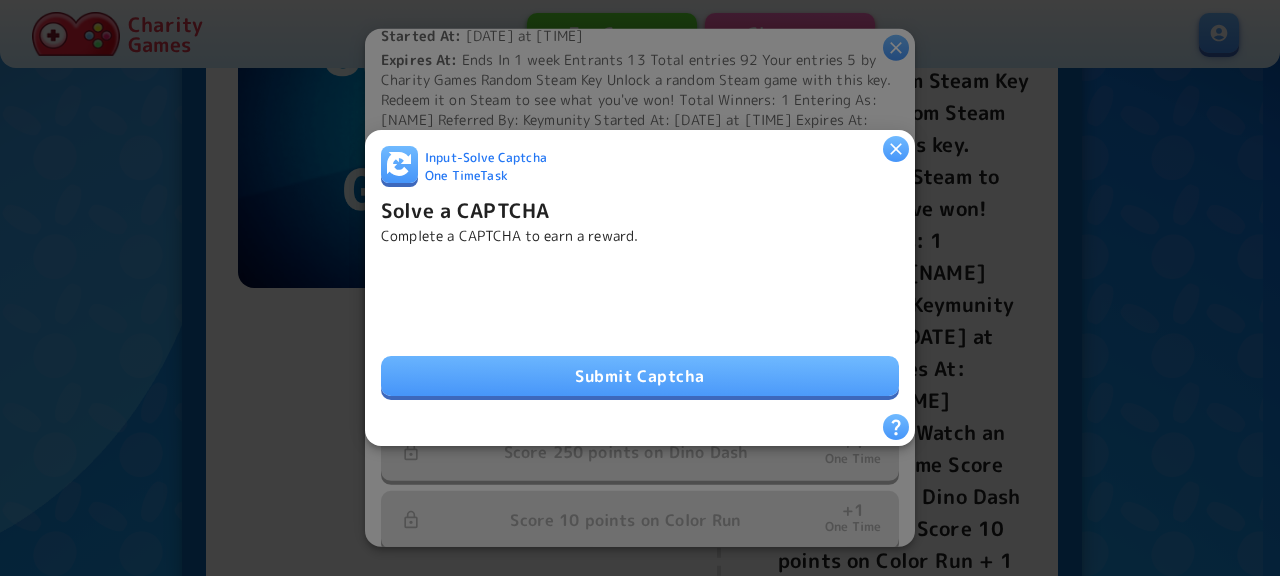 drag, startPoint x: 693, startPoint y: 372, endPoint x: 704, endPoint y: 369, distance: 11.401754 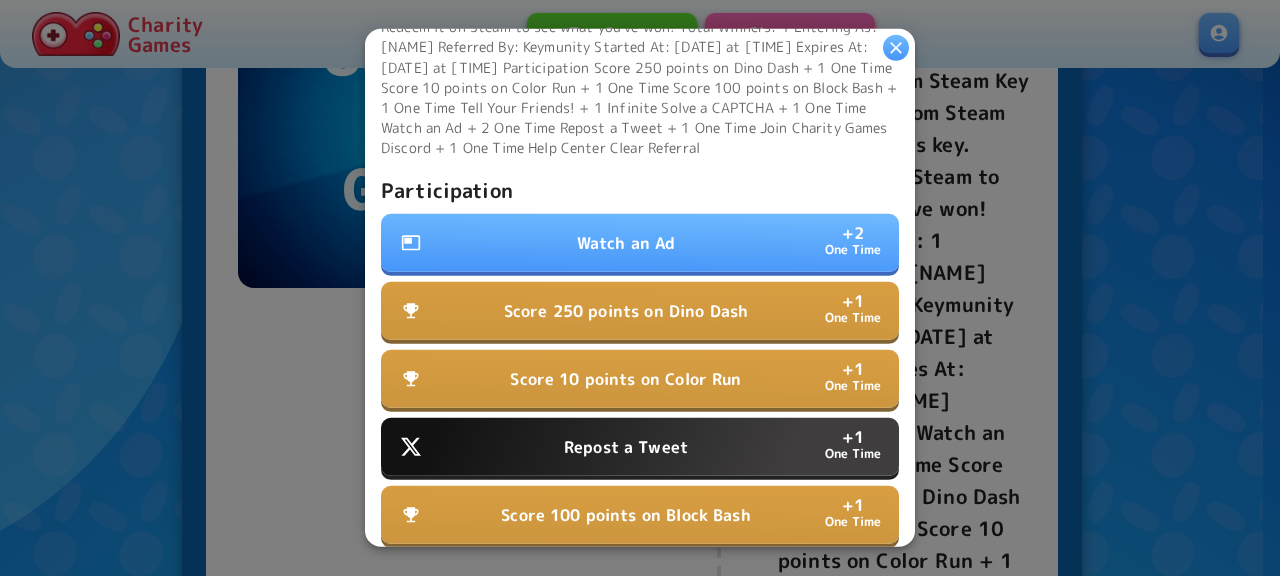 scroll, scrollTop: 756, scrollLeft: 0, axis: vertical 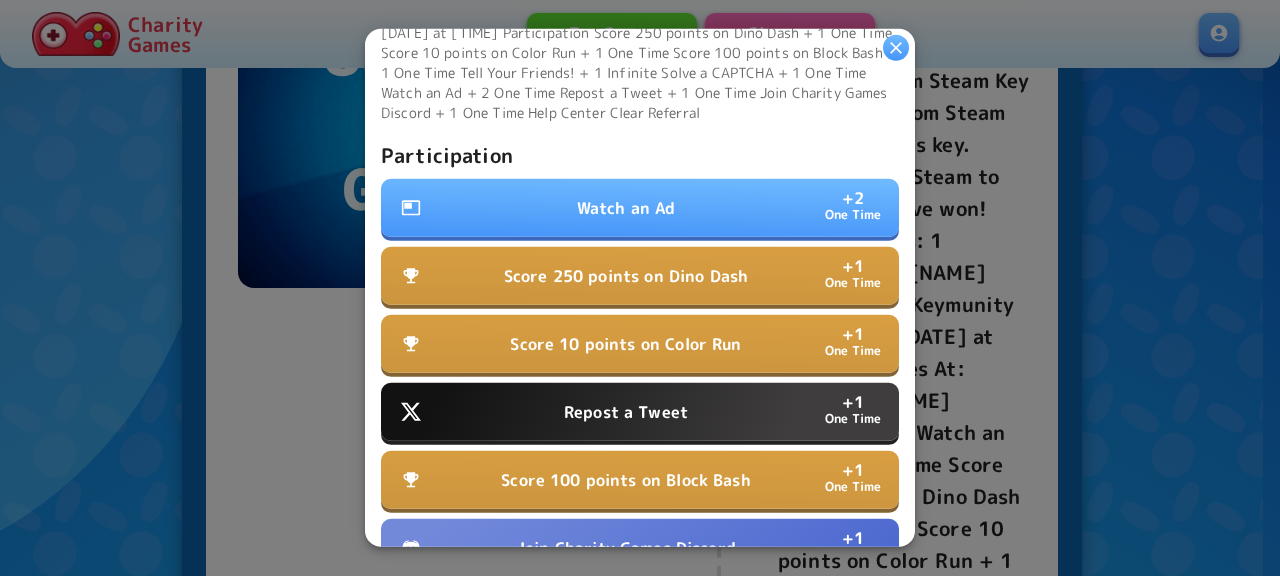 click on "Repost a Tweet + 1 One Time" at bounding box center (640, 411) 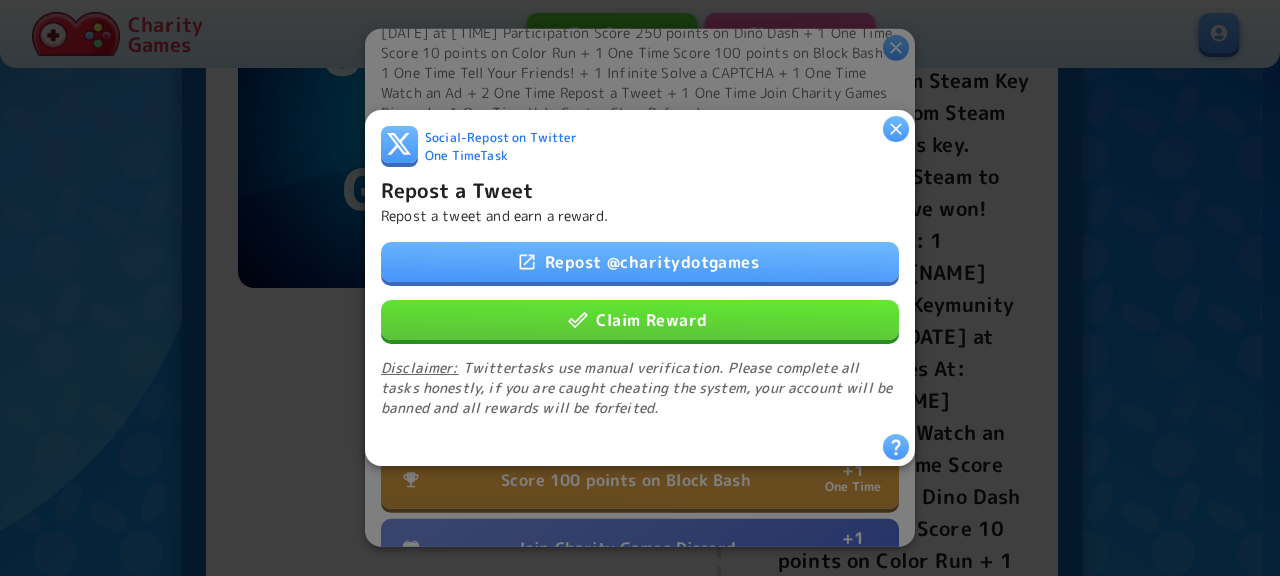 click on "Repost @ charitydotgames" at bounding box center [640, 262] 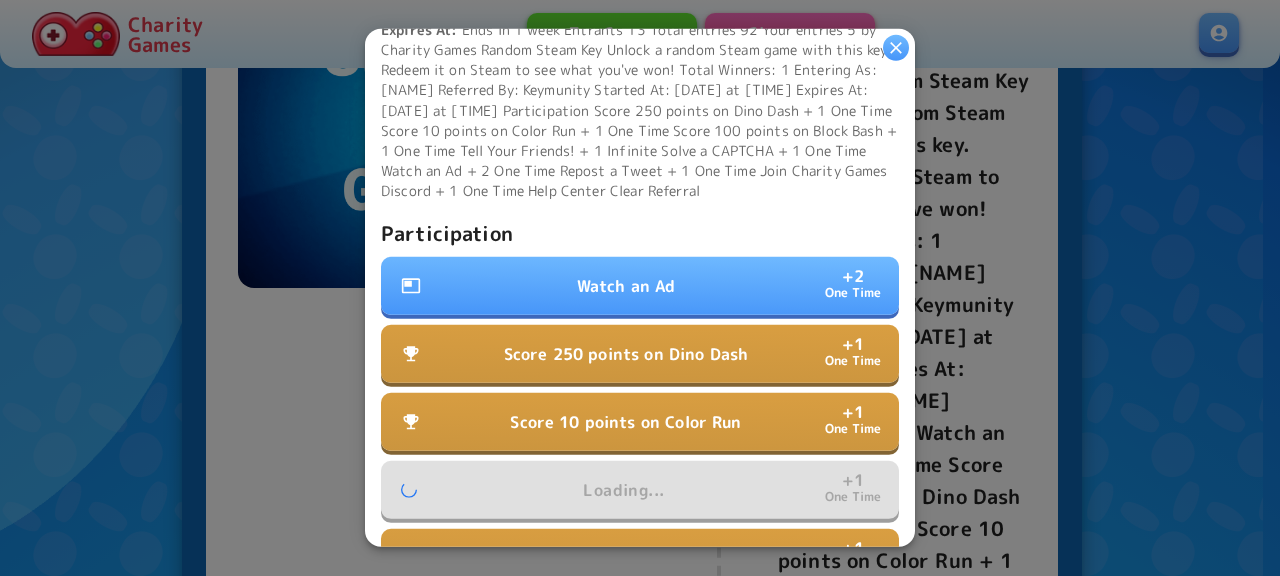 scroll, scrollTop: 648, scrollLeft: 0, axis: vertical 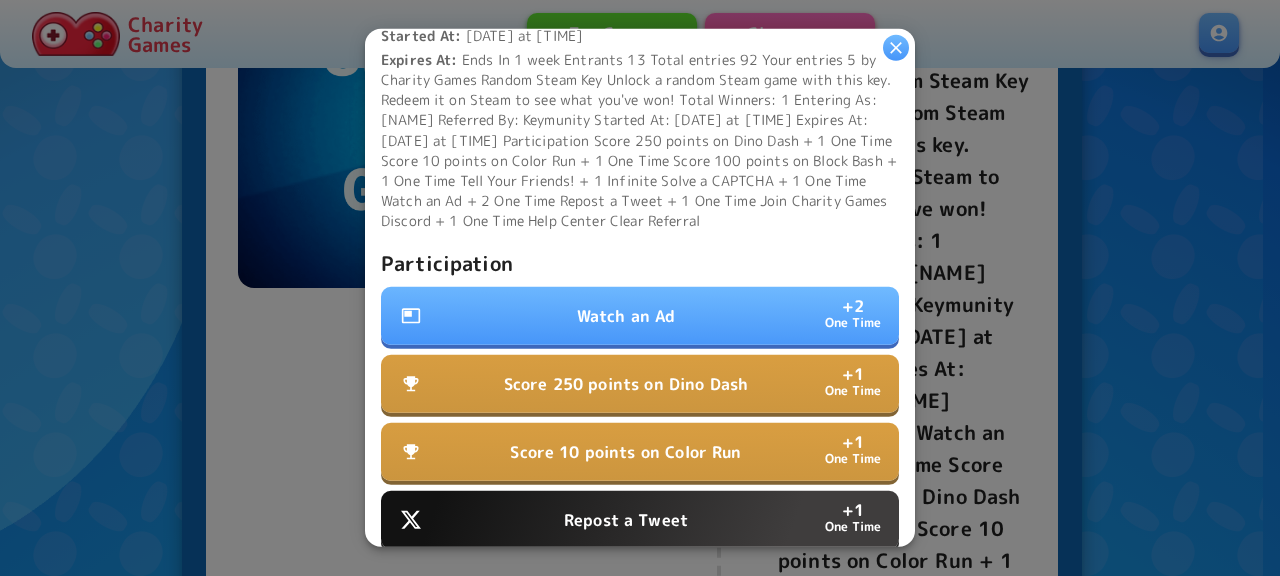 click on "Watch an Ad + 2 One Time" at bounding box center [640, 315] 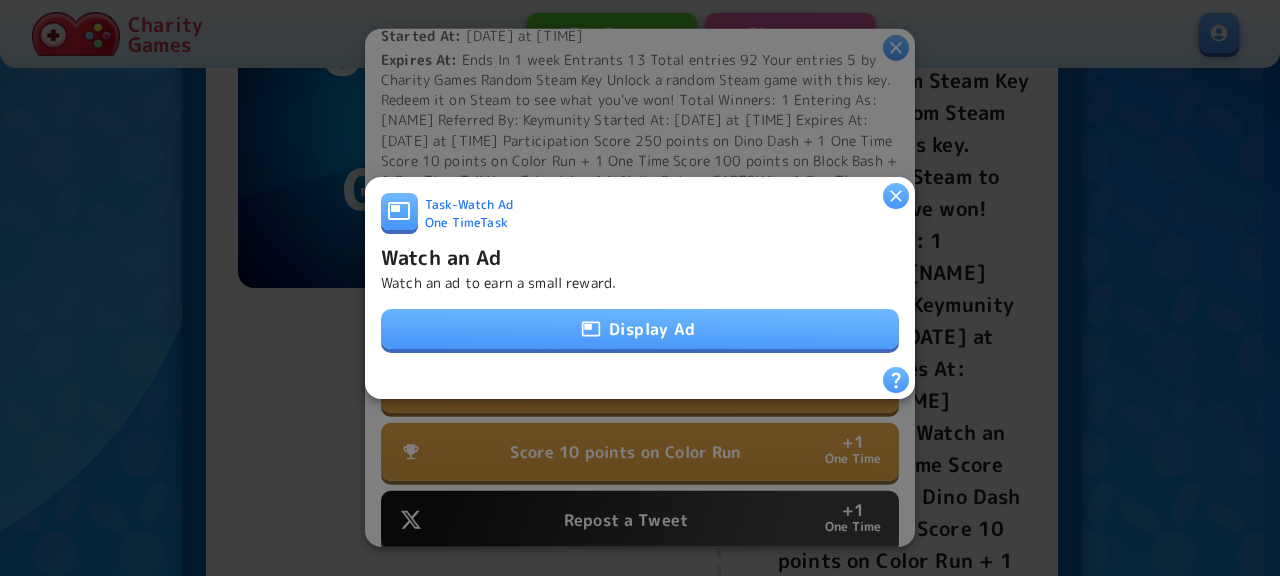 click on "Display Ad" at bounding box center (640, 329) 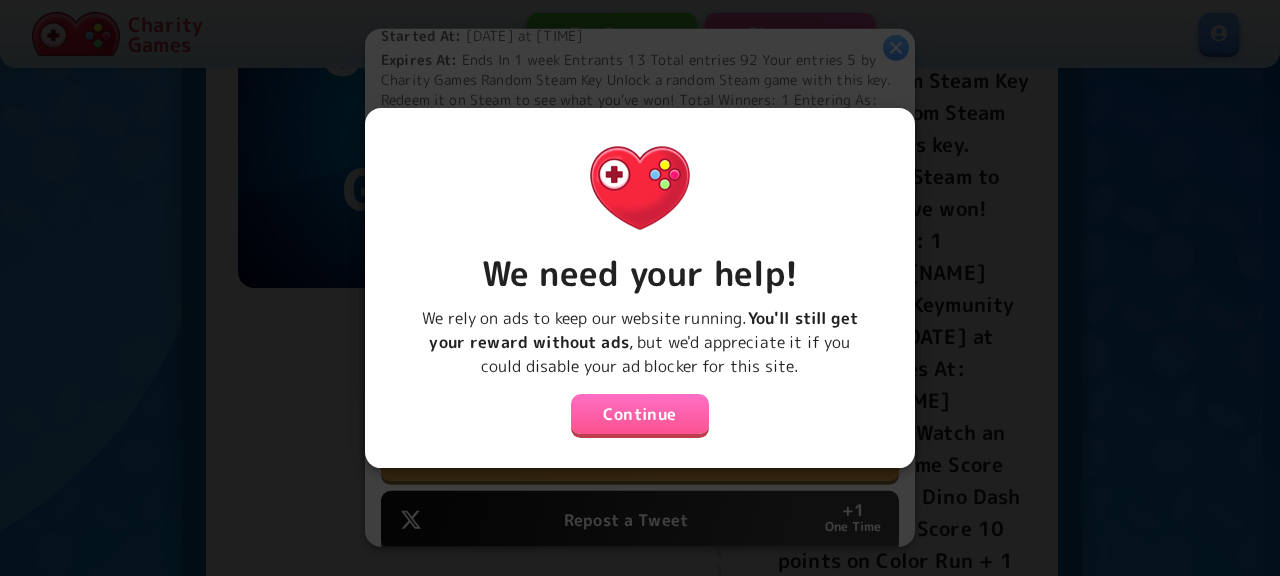 click on "Continue" at bounding box center [640, 414] 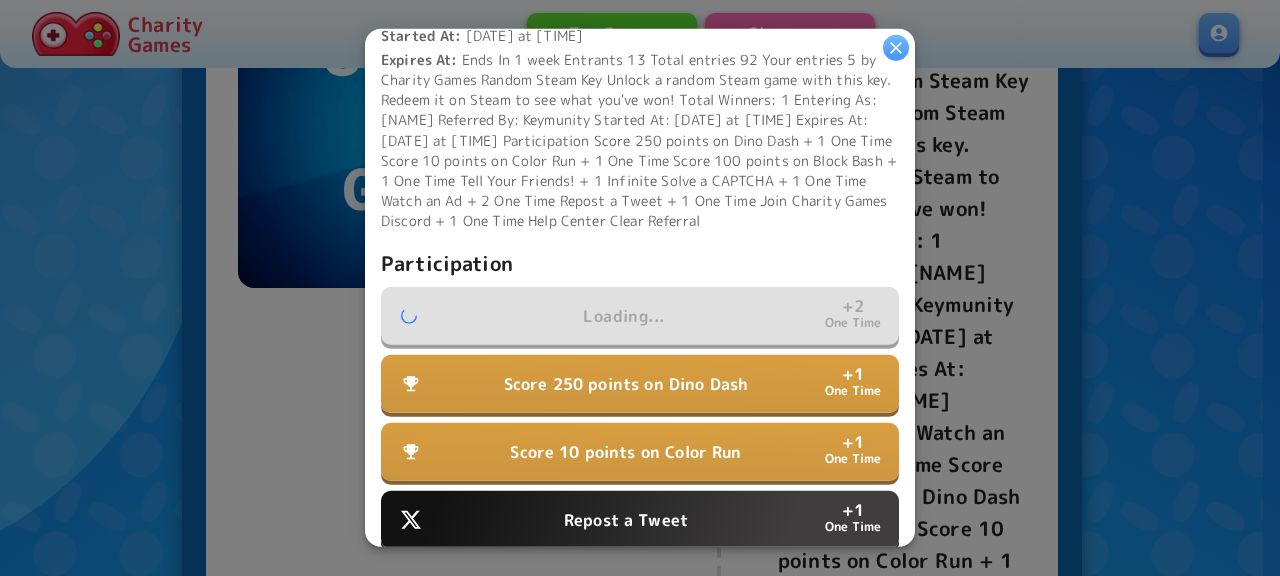 click on "Join Charity Games Discord" at bounding box center (626, 655) 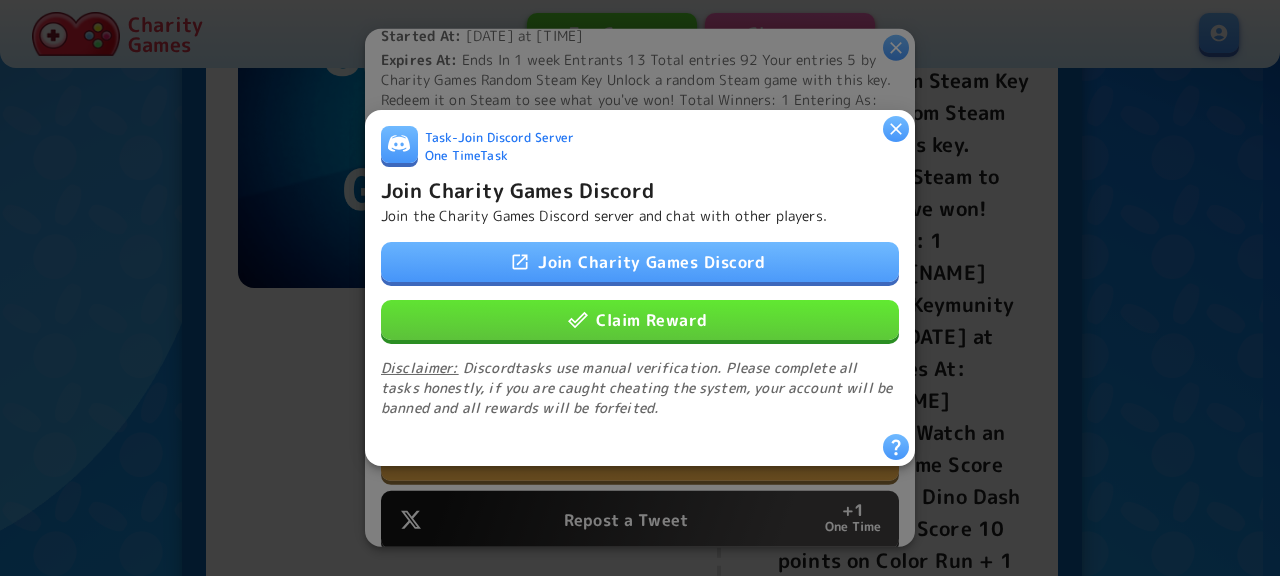 click on "Claim Reward" at bounding box center [640, 320] 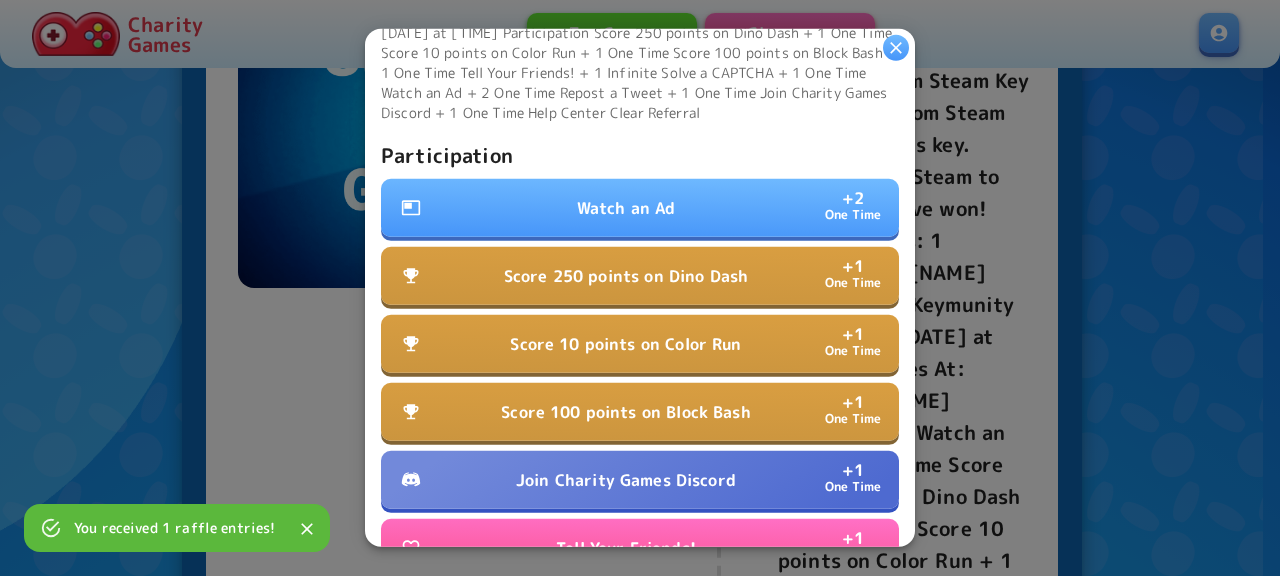 scroll, scrollTop: 648, scrollLeft: 0, axis: vertical 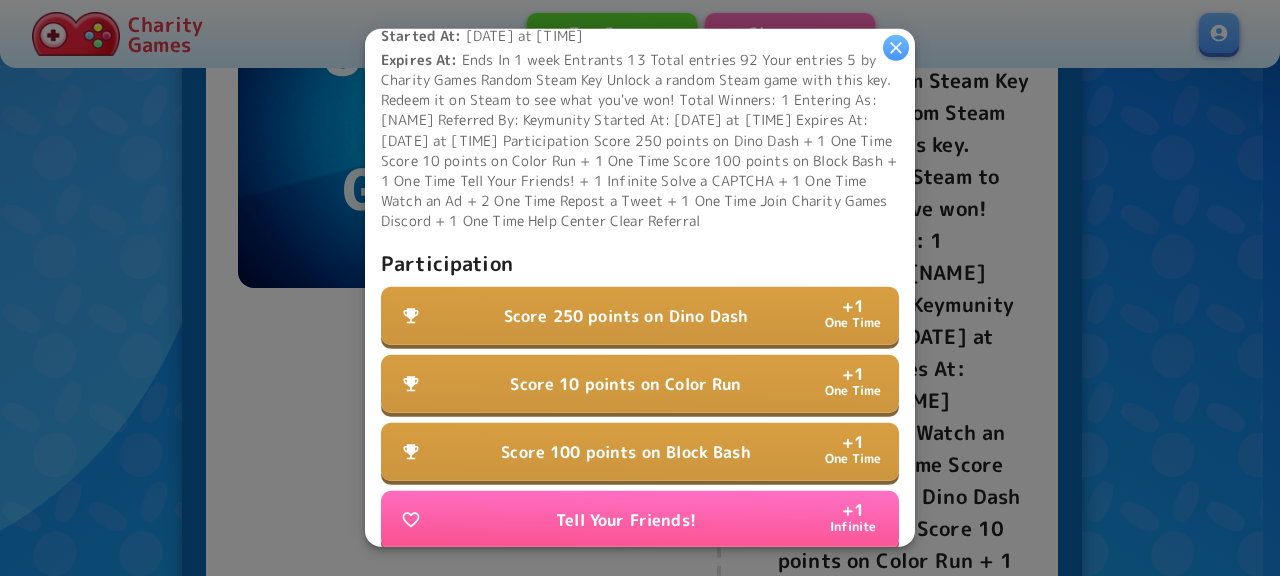 click on "Score 10 points on Color Run" at bounding box center [625, 383] 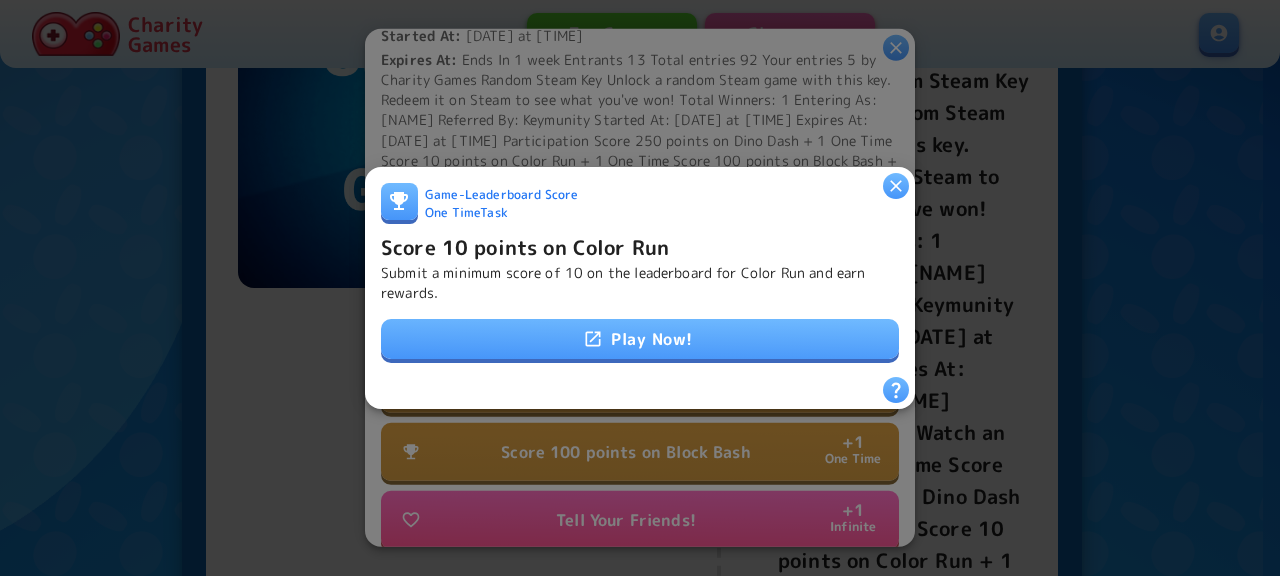 click on "Submit a minimum score of 10 on the leaderboard for Color Run and earn rewards." at bounding box center (640, 283) 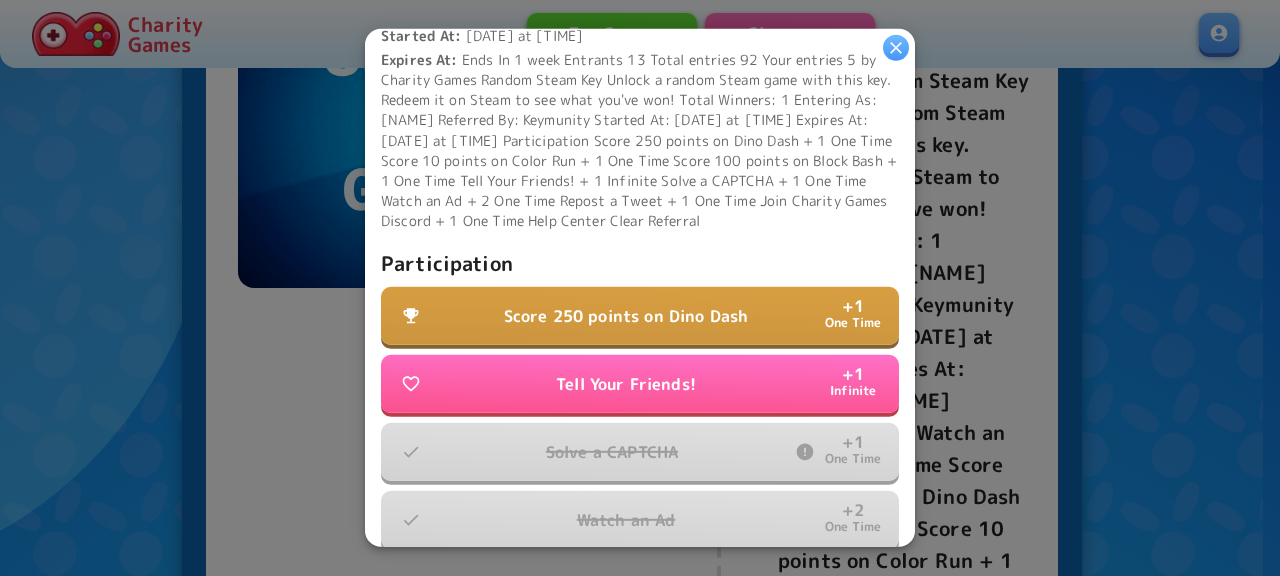 click on "Score 250 points on Dino Dash" at bounding box center (626, 315) 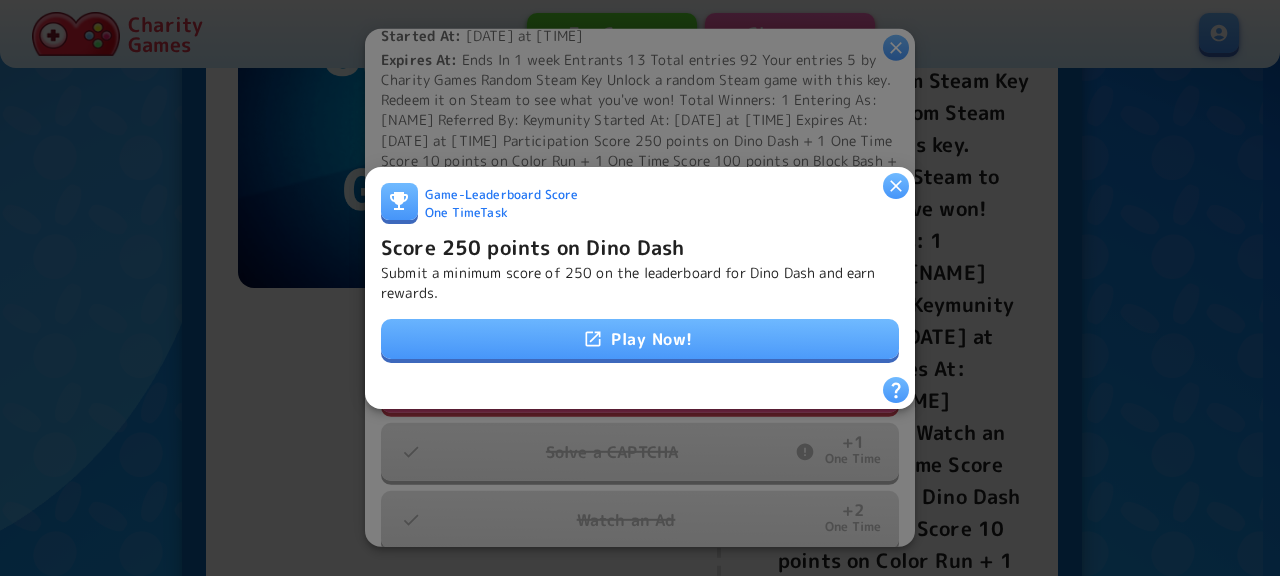 click on "Play Now!" at bounding box center (640, 339) 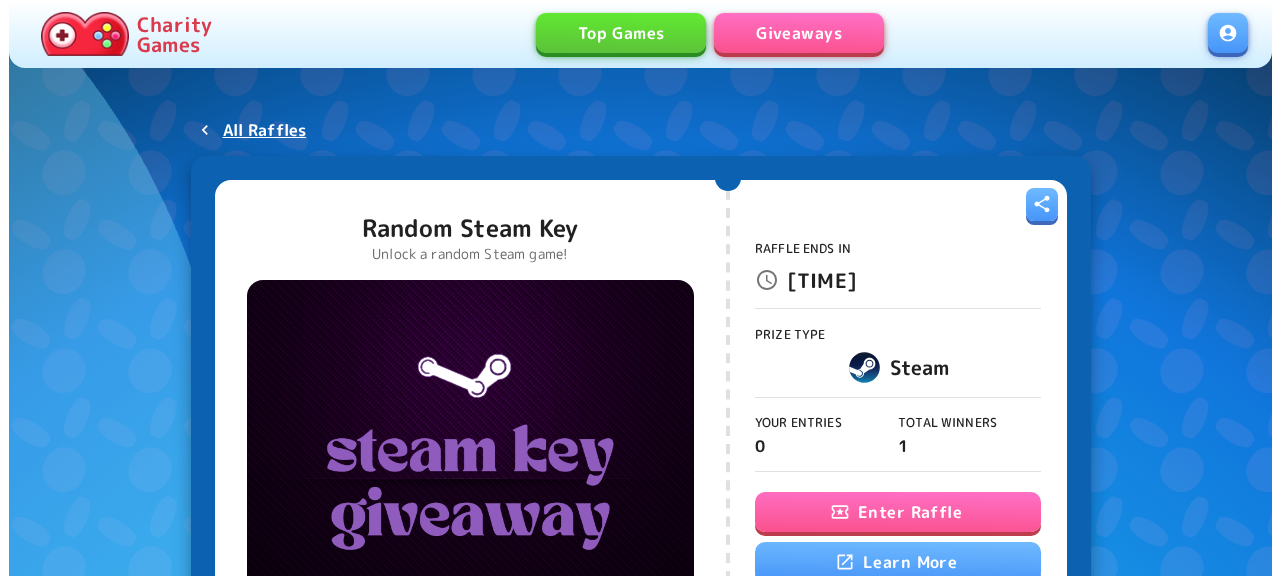 scroll, scrollTop: 312, scrollLeft: 0, axis: vertical 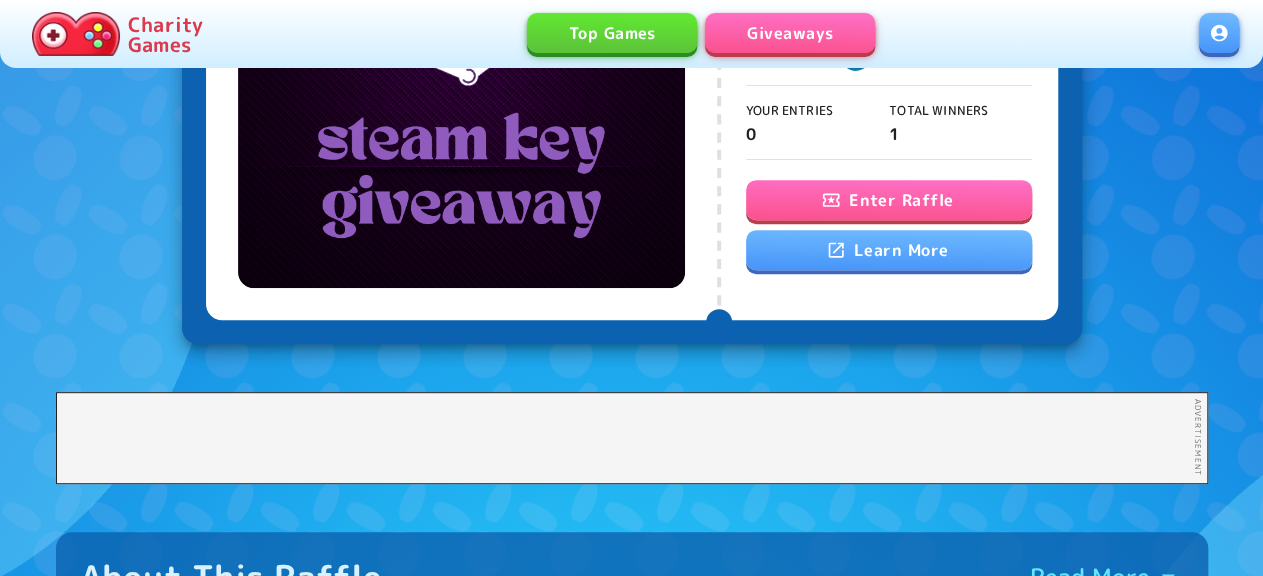 click on "Enter Raffle" at bounding box center [889, 200] 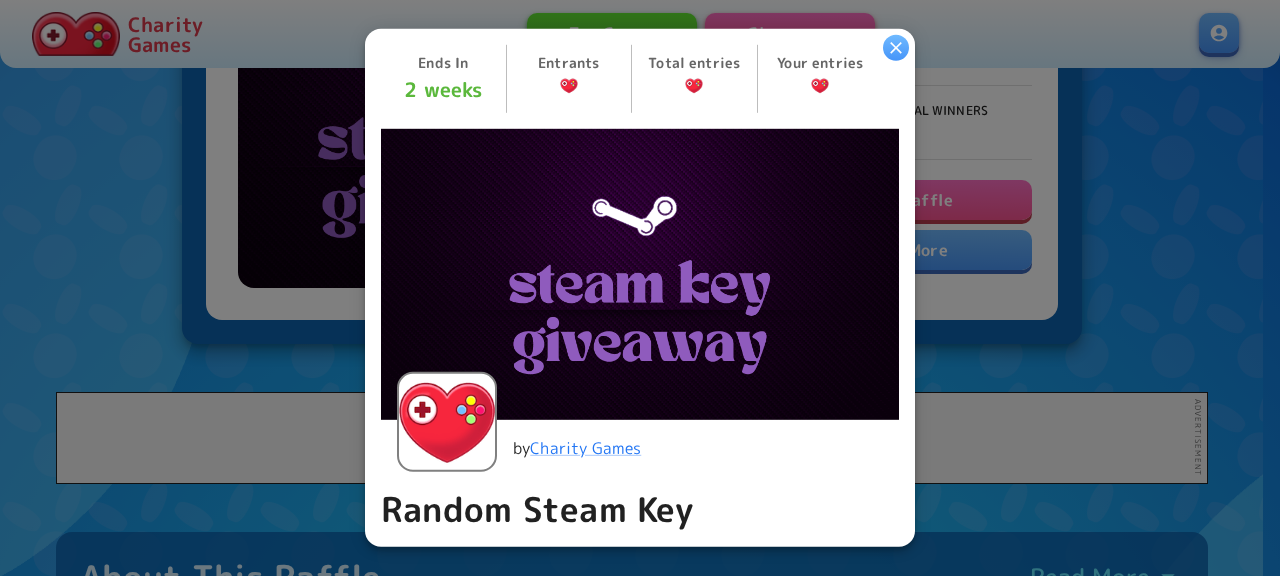 scroll, scrollTop: 540, scrollLeft: 0, axis: vertical 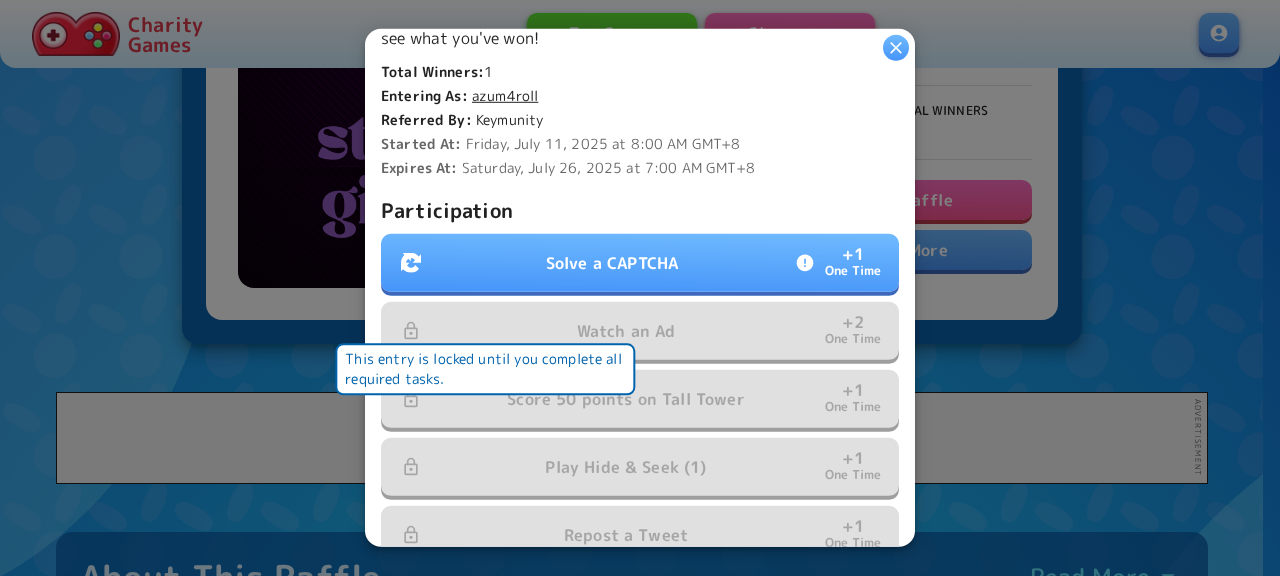 click on "Solve a CAPTCHA" at bounding box center [612, 263] 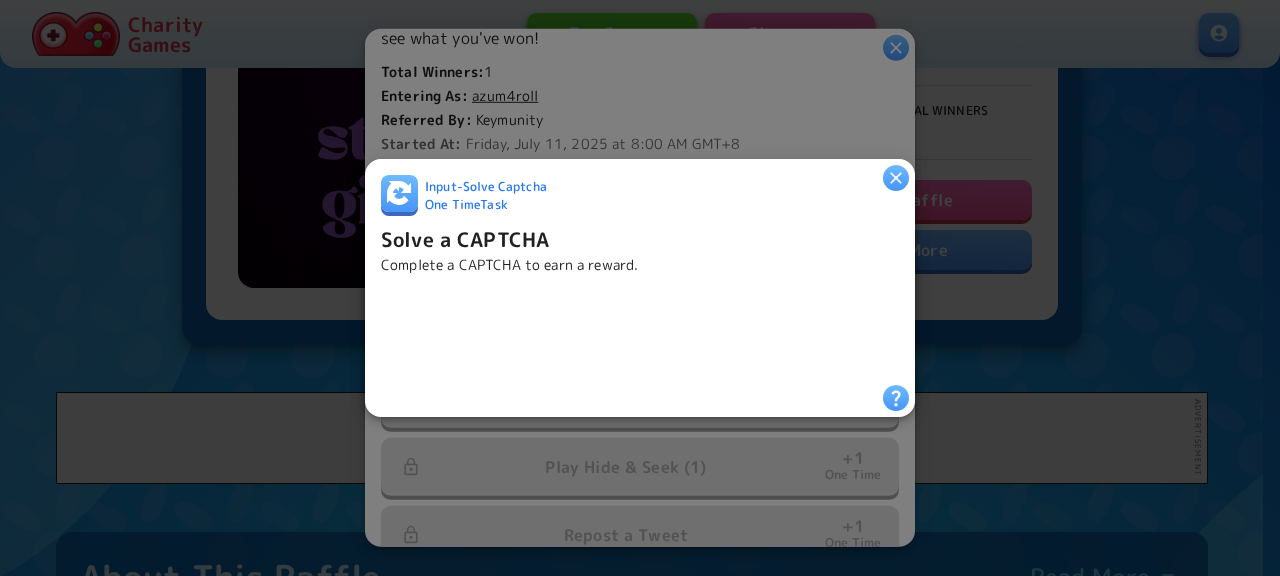click on "Input  -  Solve Captcha One Time  Task Solve a CAPTCHA Complete a CAPTCHA to earn a reward. Submit Captcha" at bounding box center (640, 288) 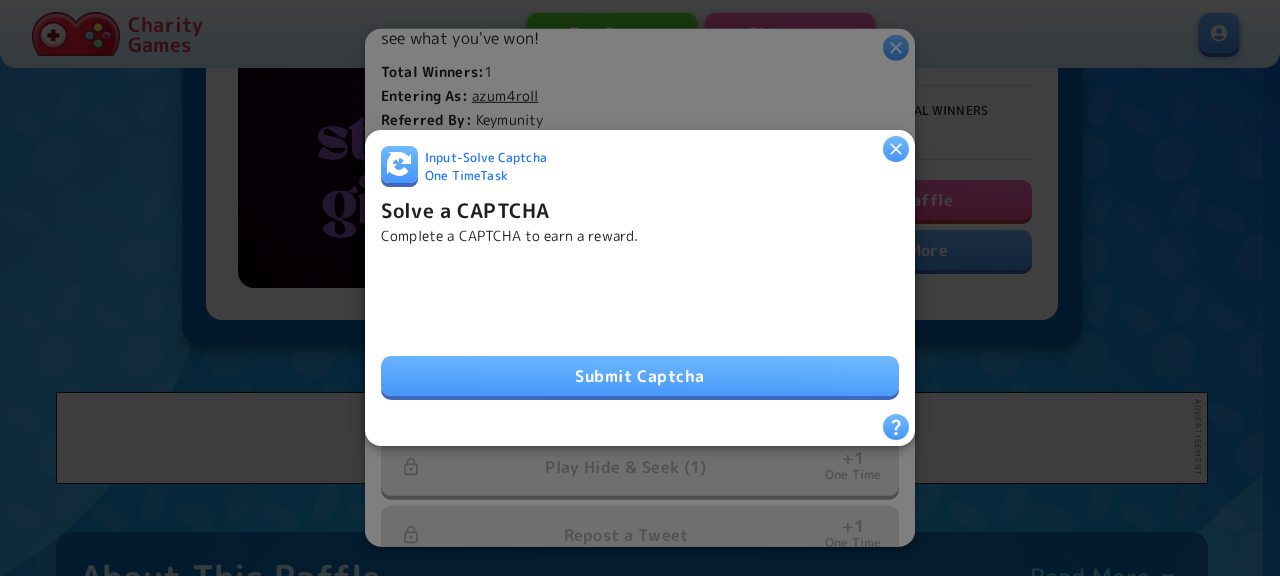 click on "Submit Captcha" at bounding box center [640, 376] 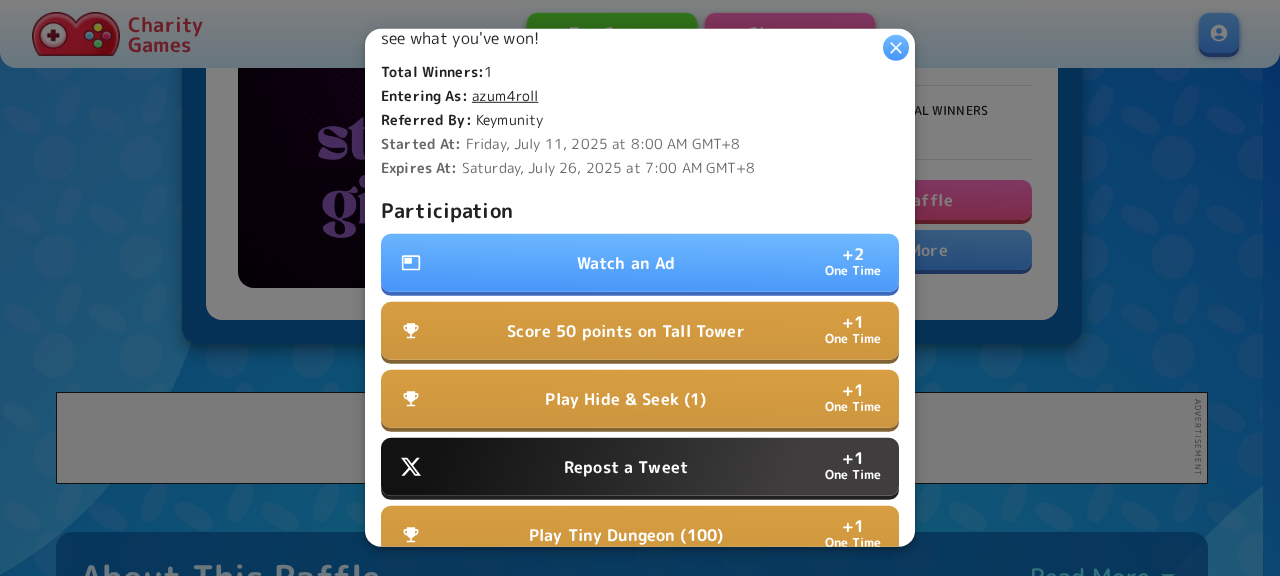 click on "Watch an Ad + 2 One Time" at bounding box center [640, 263] 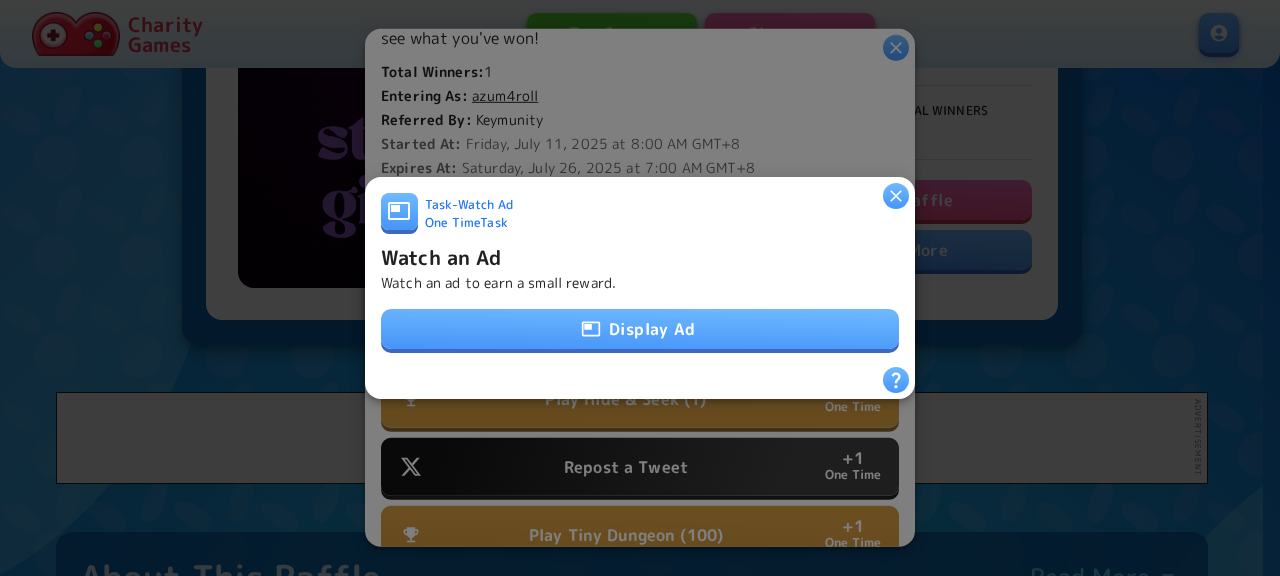 click on "Display Ad" at bounding box center [640, 329] 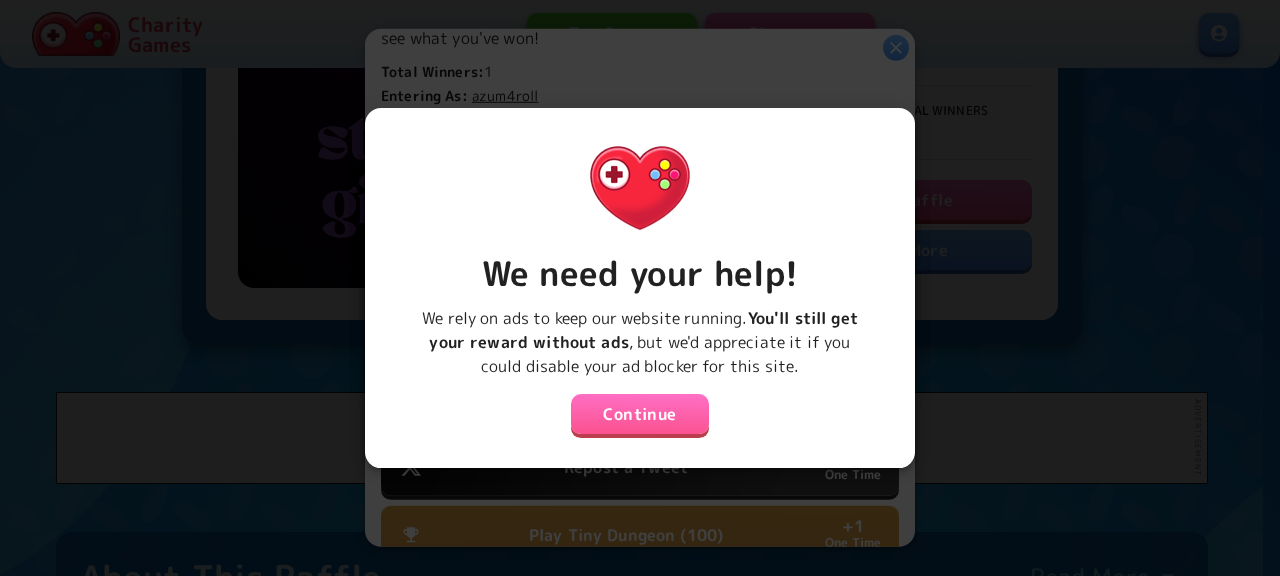 click on "We need your help! We rely on ads to keep our website running.  You'll still get your reward without ads , but we'd appreciate it if you could disable your ad blocker for this site. Continue" at bounding box center (640, 280) 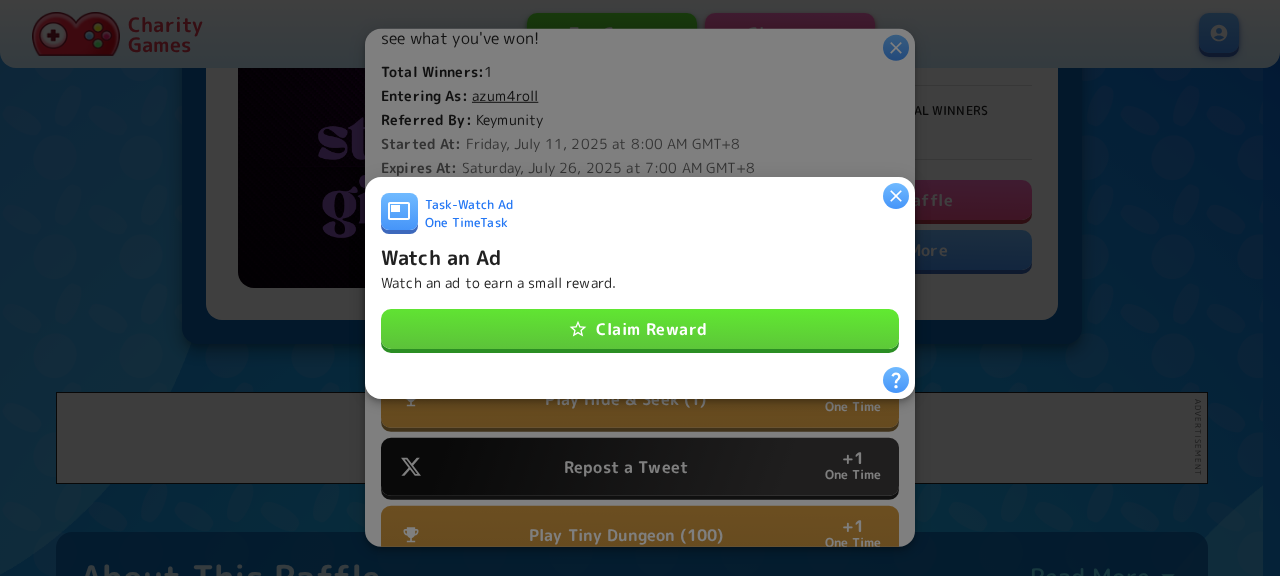 click on "Claim Reward" at bounding box center (640, 329) 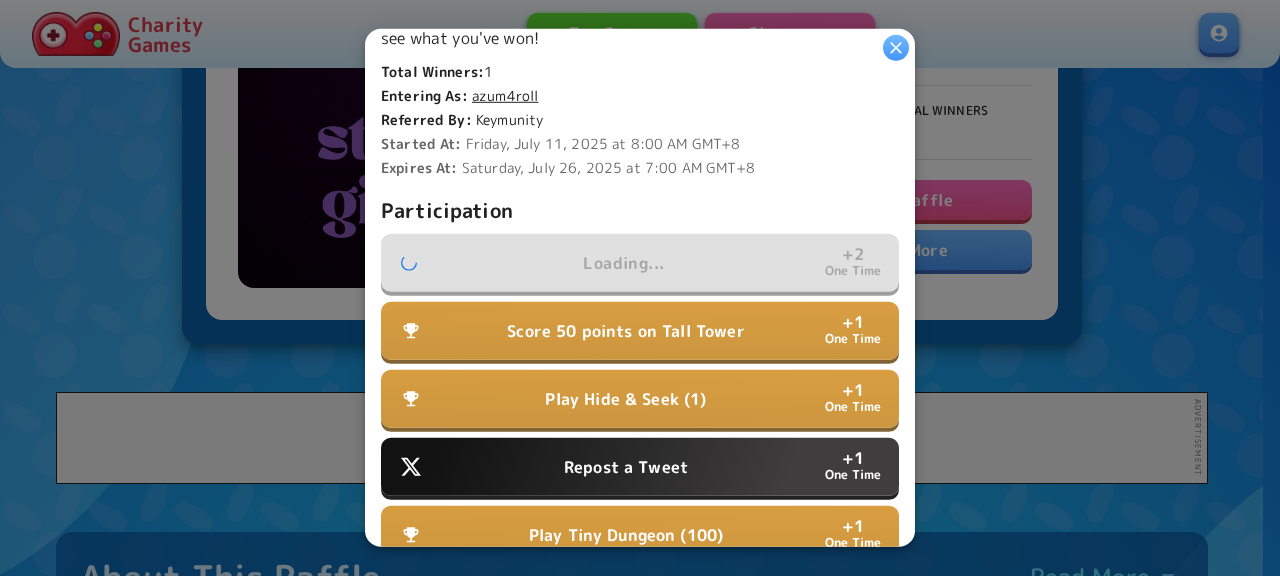 click on "Repost a Tweet + 1 One Time" at bounding box center (640, 467) 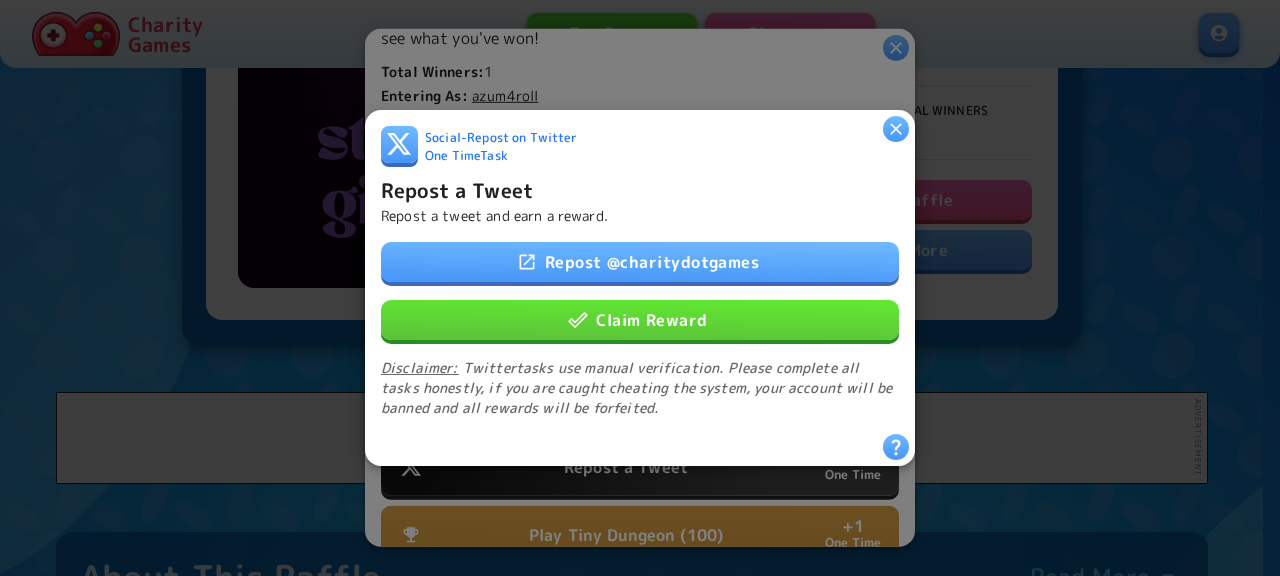 click on "Repost @ charitydotgames" at bounding box center (640, 262) 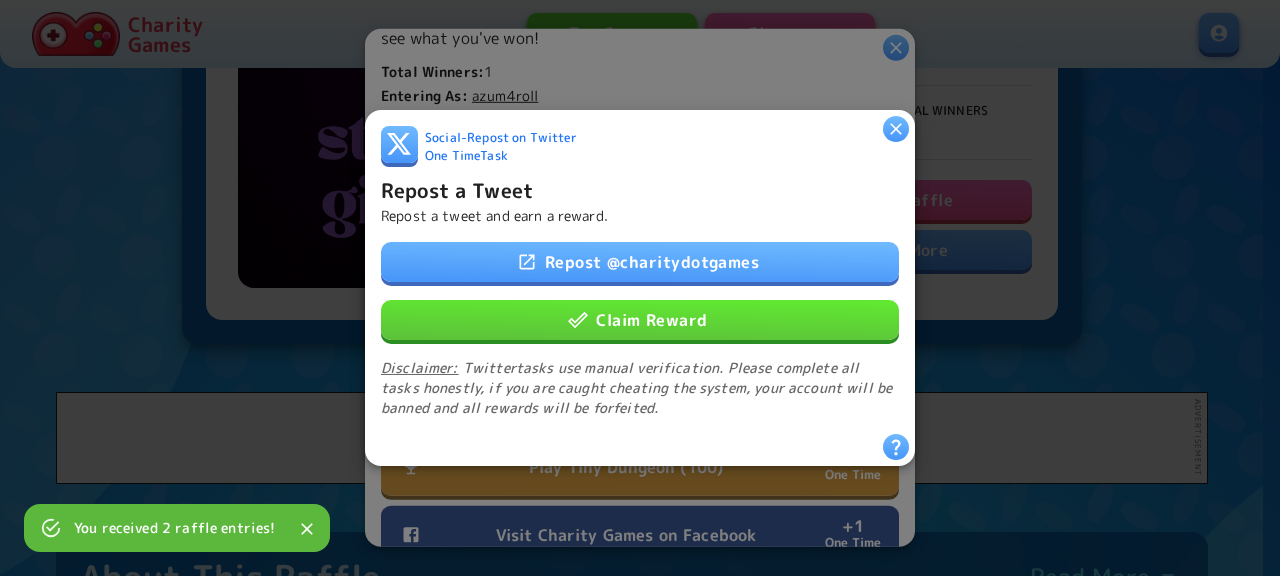 click on "Claim Reward" at bounding box center (640, 320) 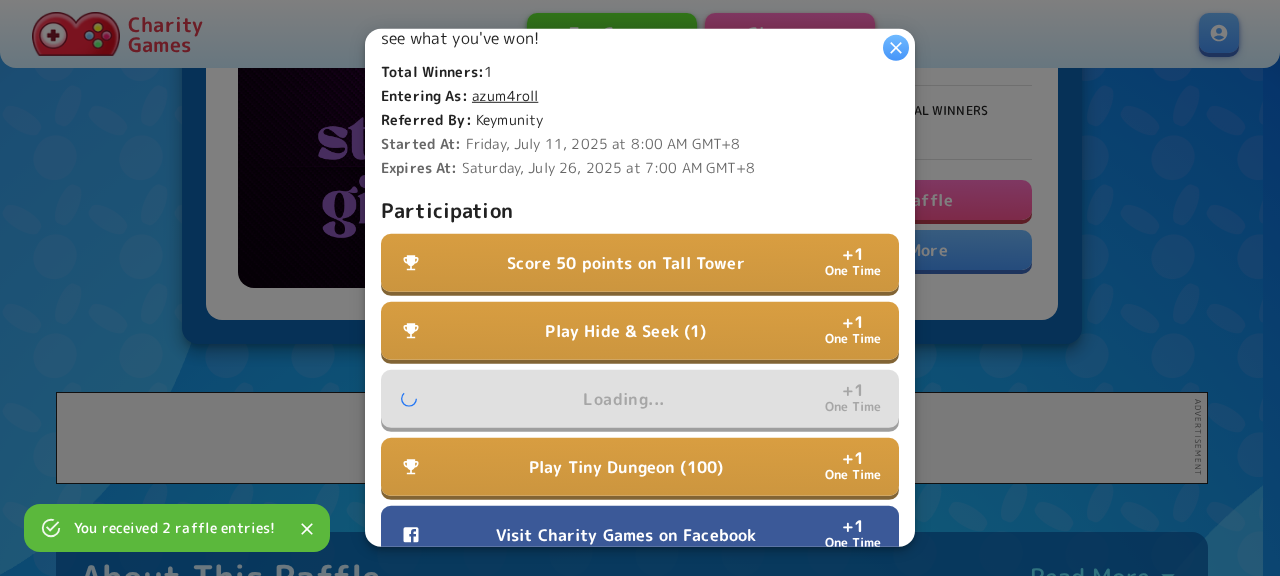 scroll, scrollTop: 648, scrollLeft: 0, axis: vertical 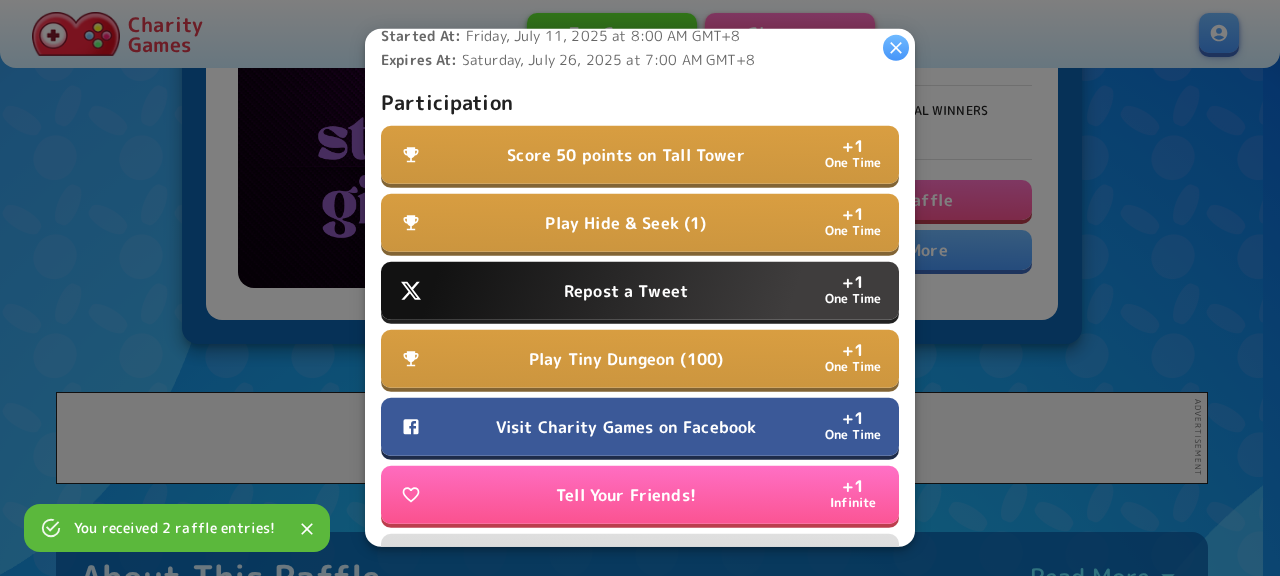 click on "Visit Charity Games on Facebook + 1 One Time" at bounding box center (640, 427) 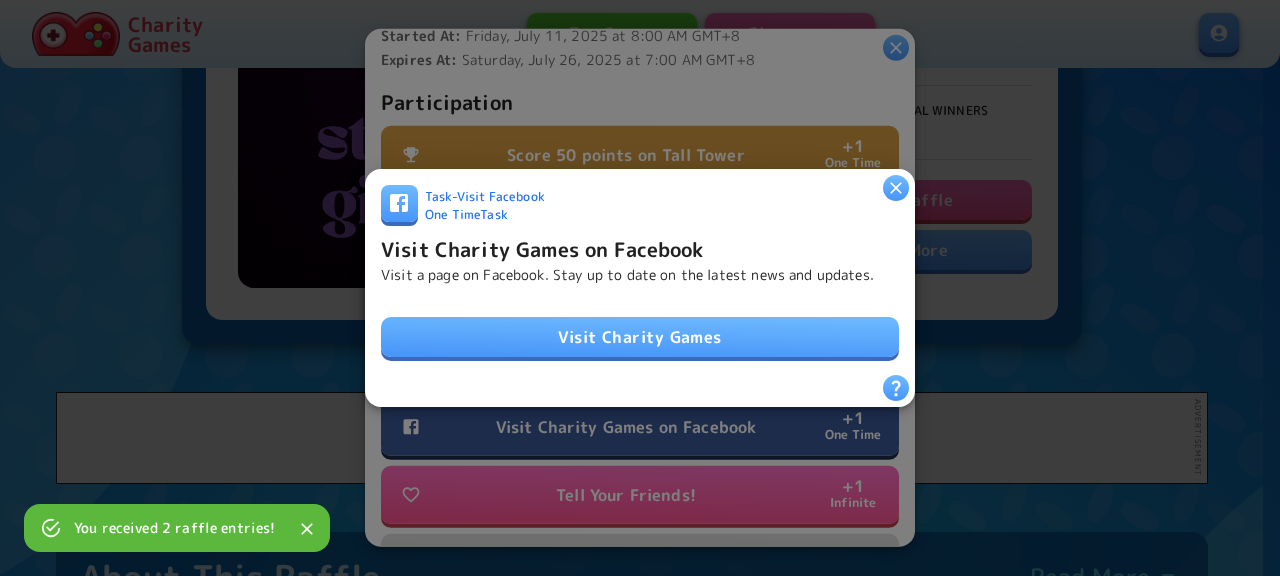 click on "Visit Charity Games" at bounding box center (640, 337) 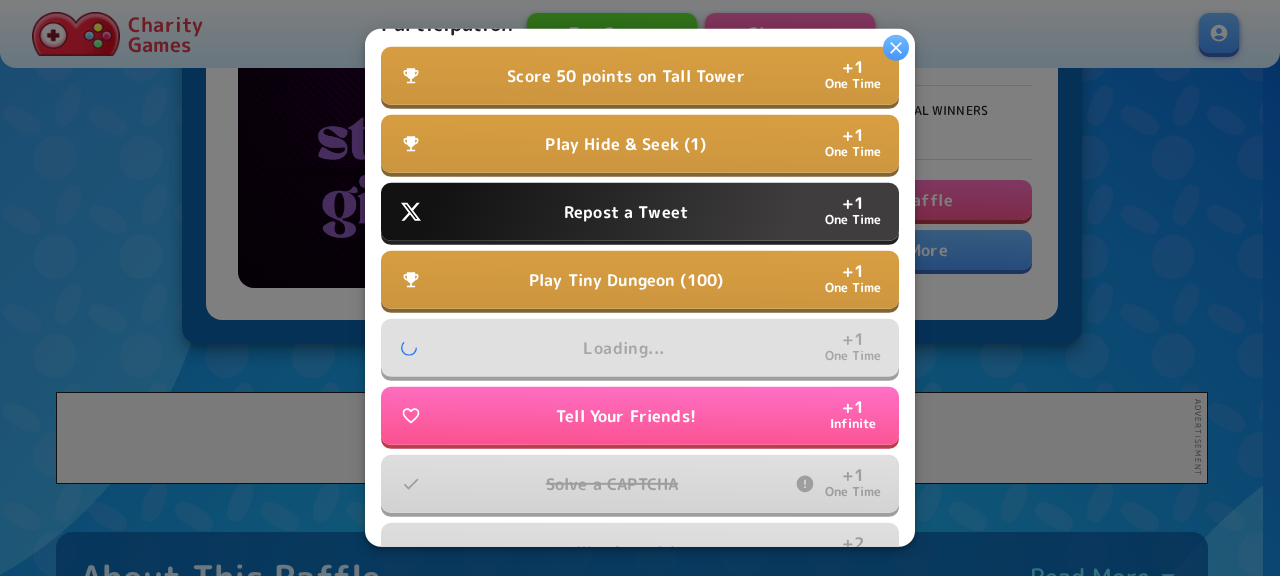 scroll, scrollTop: 756, scrollLeft: 0, axis: vertical 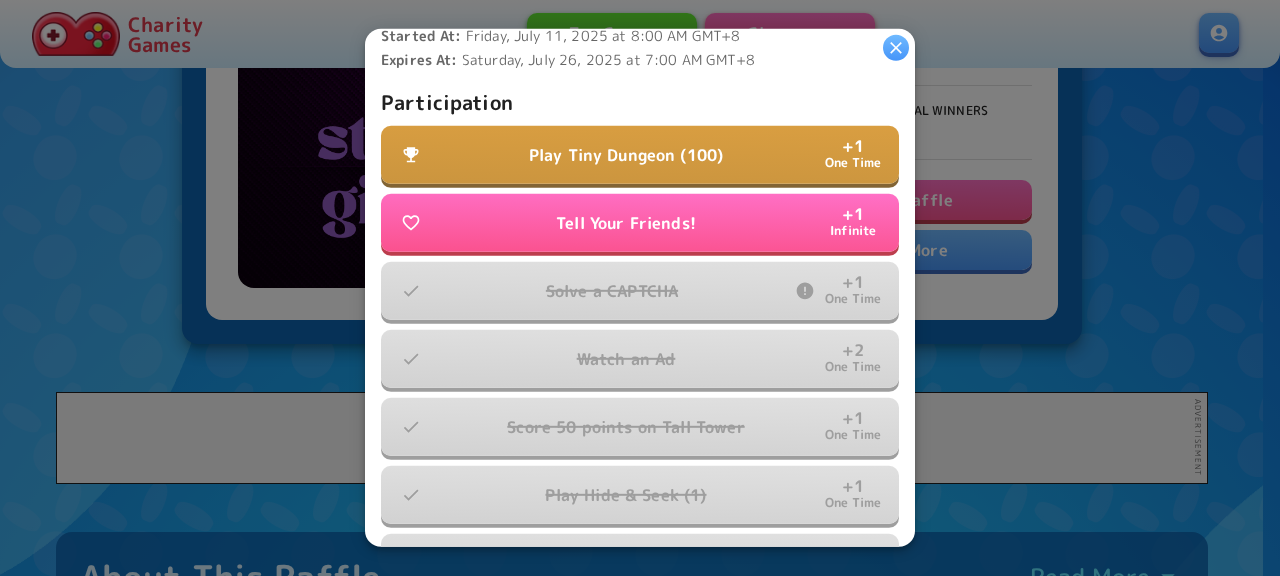click 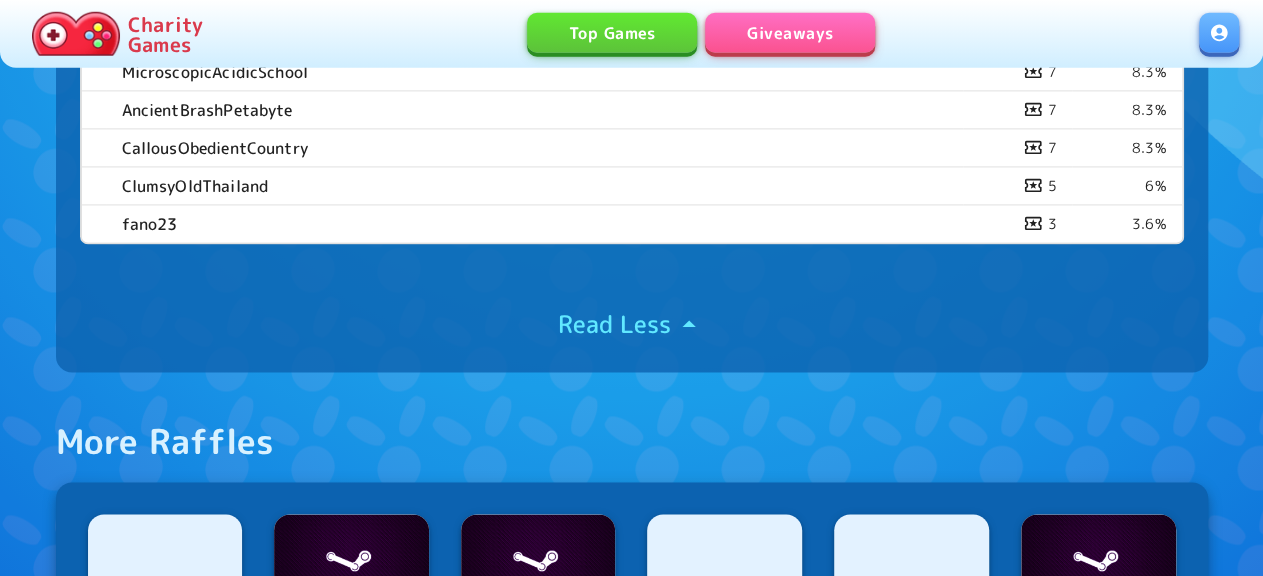 scroll, scrollTop: 1456, scrollLeft: 0, axis: vertical 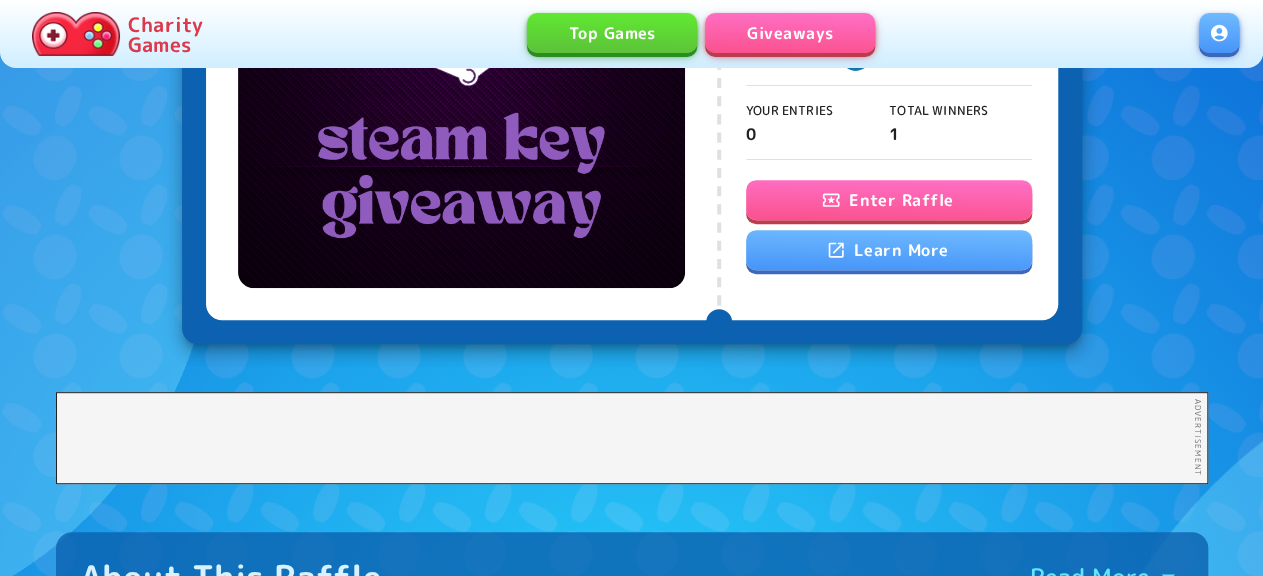 click on "Enter Raffle" at bounding box center (889, 200) 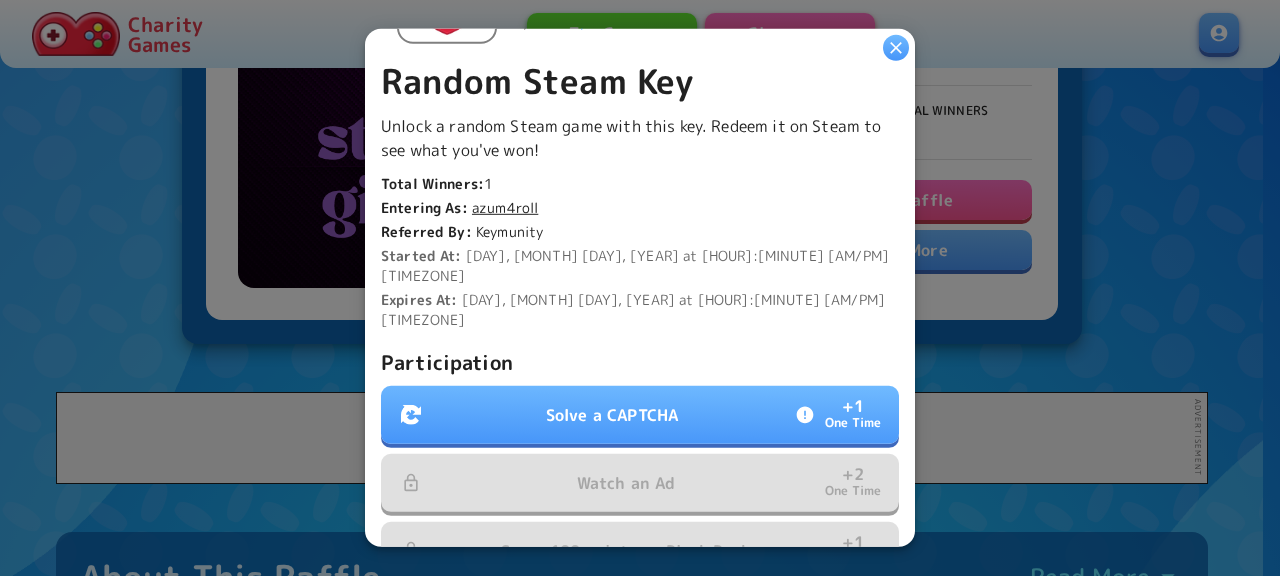 scroll, scrollTop: 540, scrollLeft: 0, axis: vertical 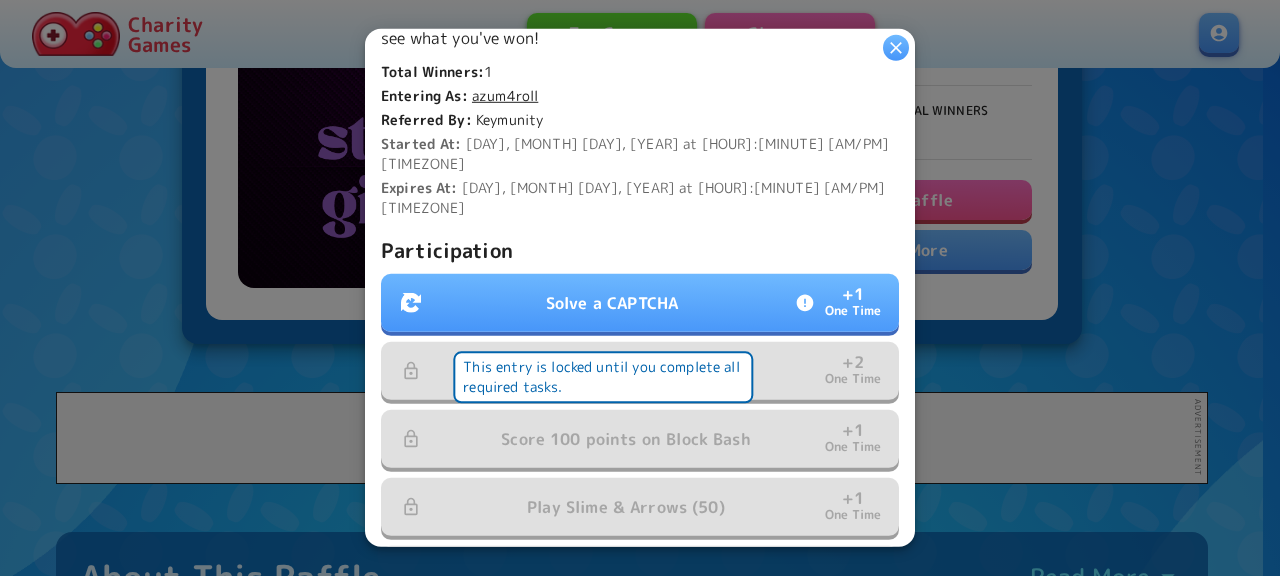 click on "Solve a CAPTCHA" at bounding box center [612, 303] 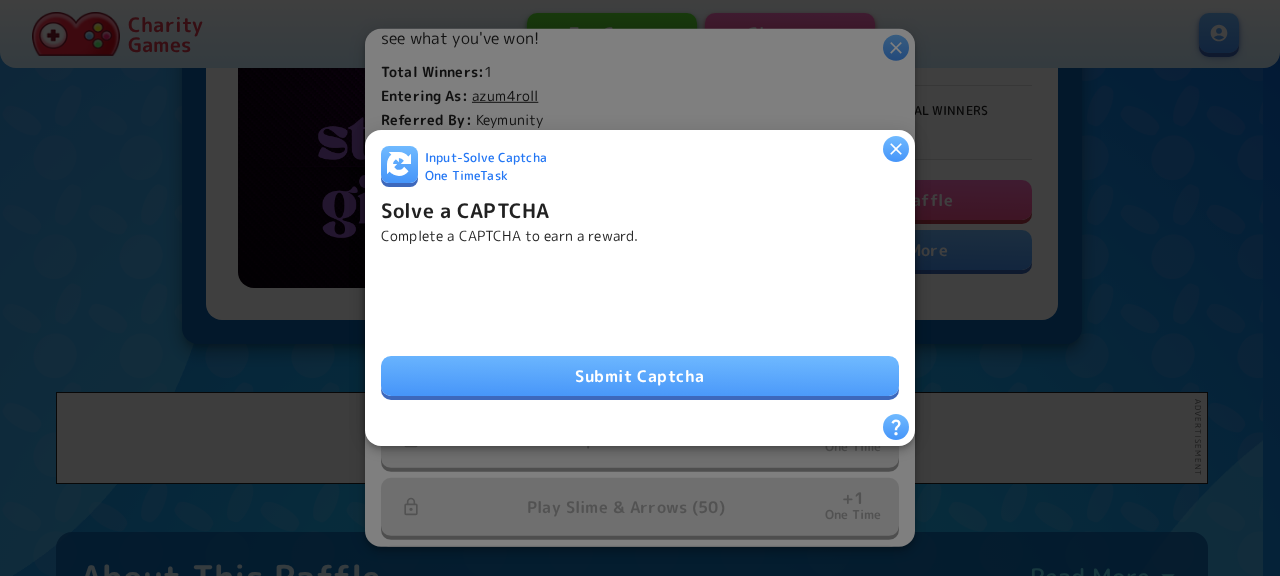 click on "Submit Captcha" at bounding box center [640, 376] 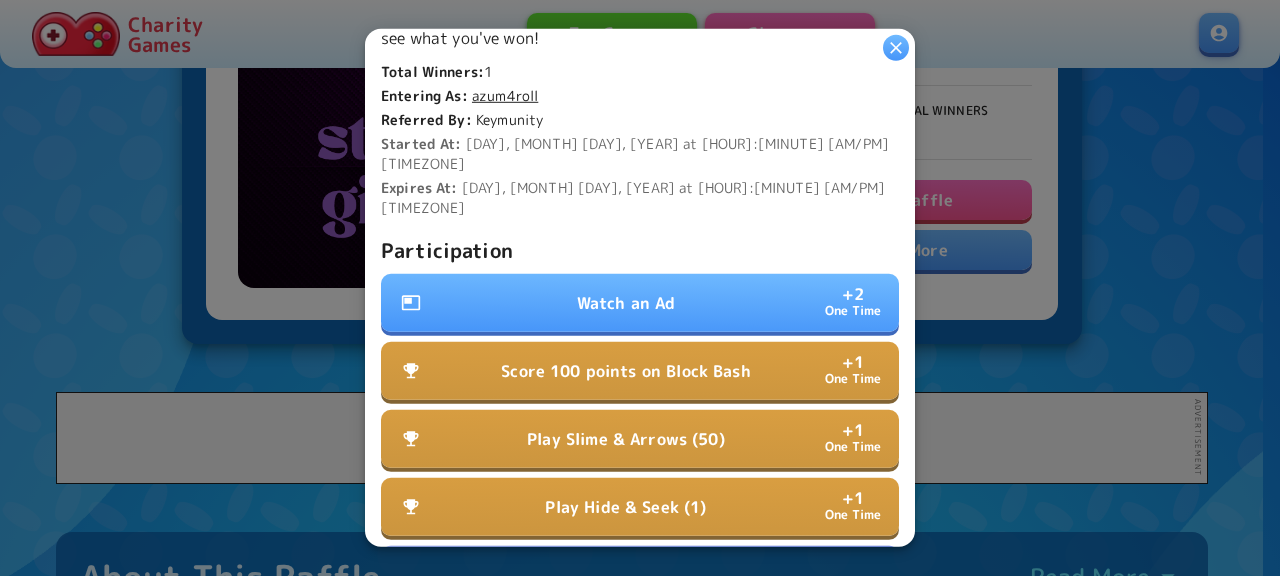 click on "Watch an Ad + 2 One Time" at bounding box center [640, 303] 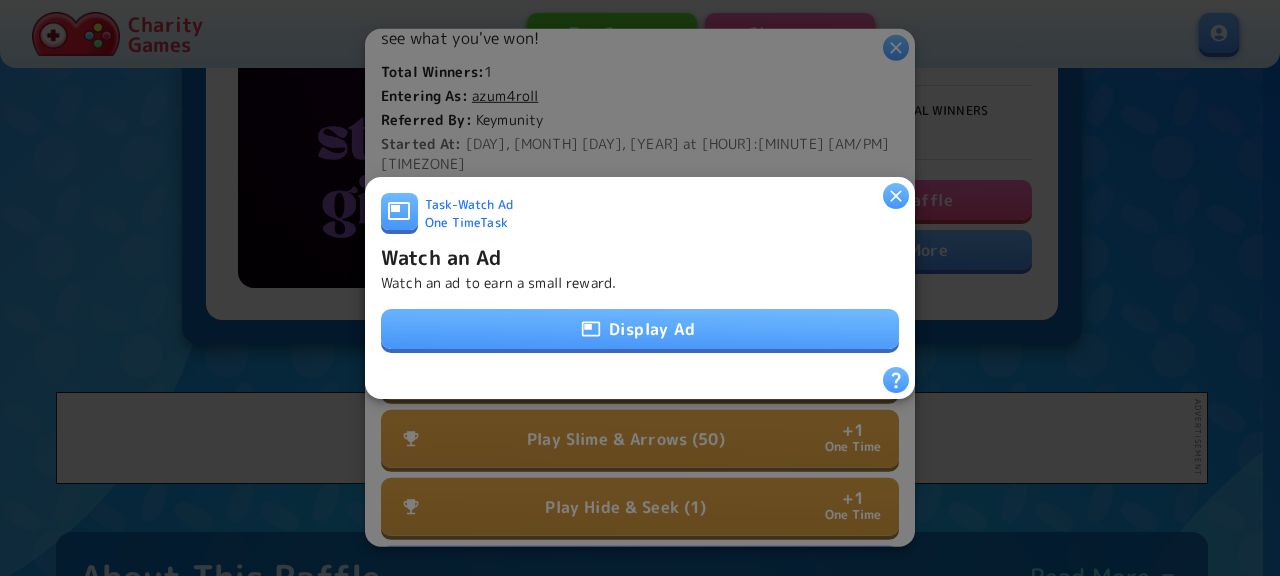 click on "Task  -  Watch Ad One Time  Task Watch an Ad Watch an ad to earn a small reward. Display Ad" at bounding box center [640, 280] 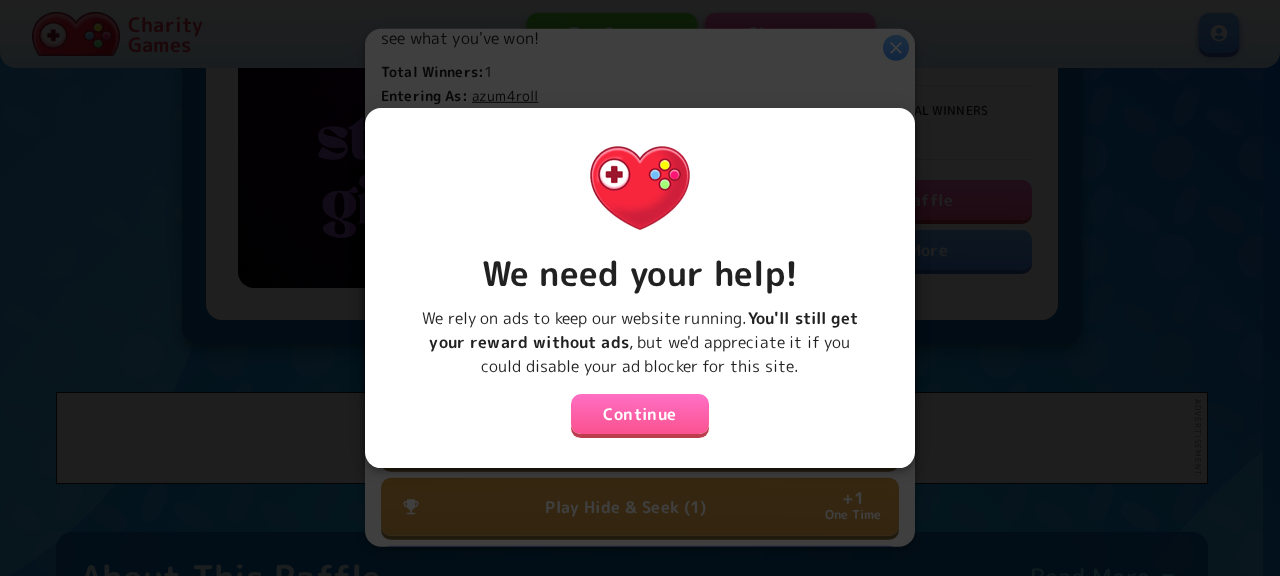click on "Continue" at bounding box center (640, 414) 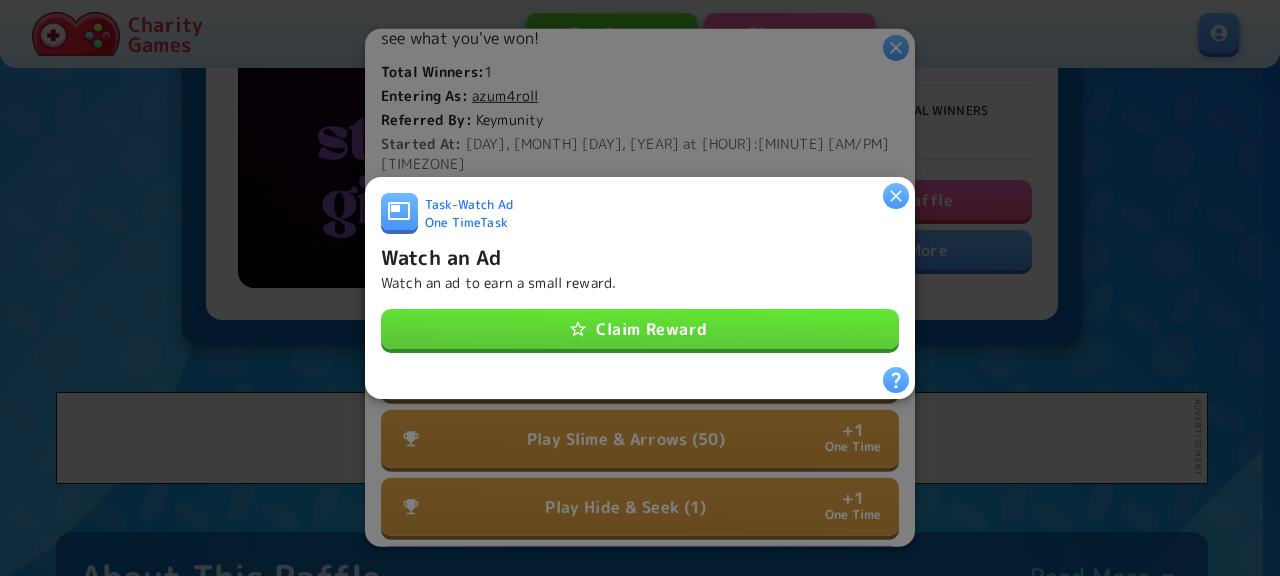 click on "Claim Reward" at bounding box center (640, 330) 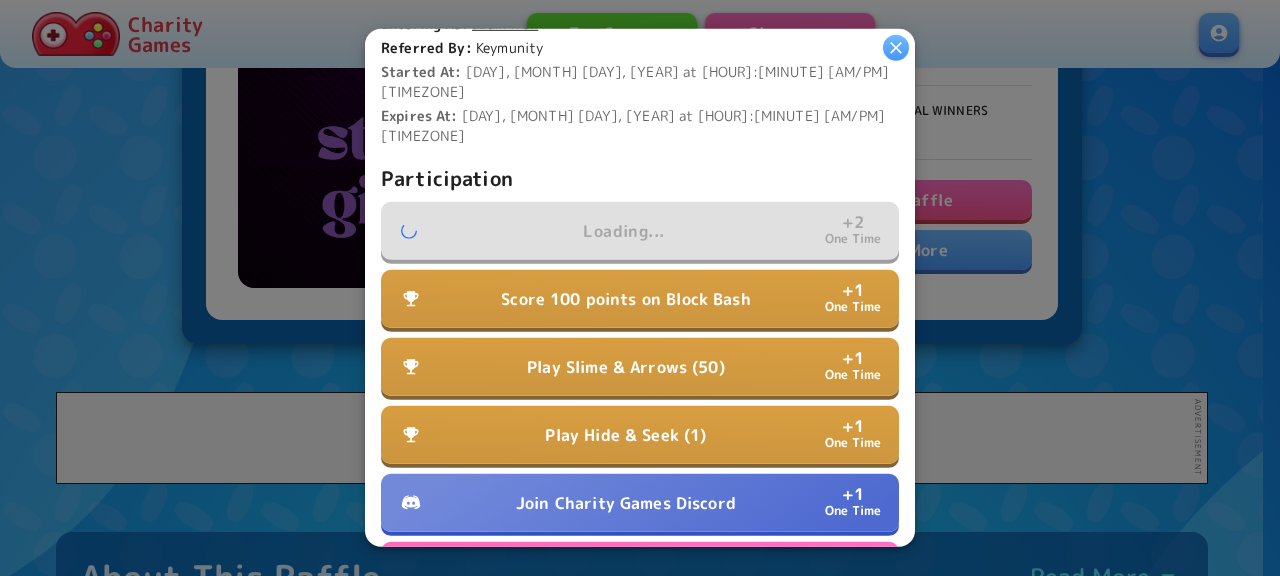 scroll, scrollTop: 648, scrollLeft: 0, axis: vertical 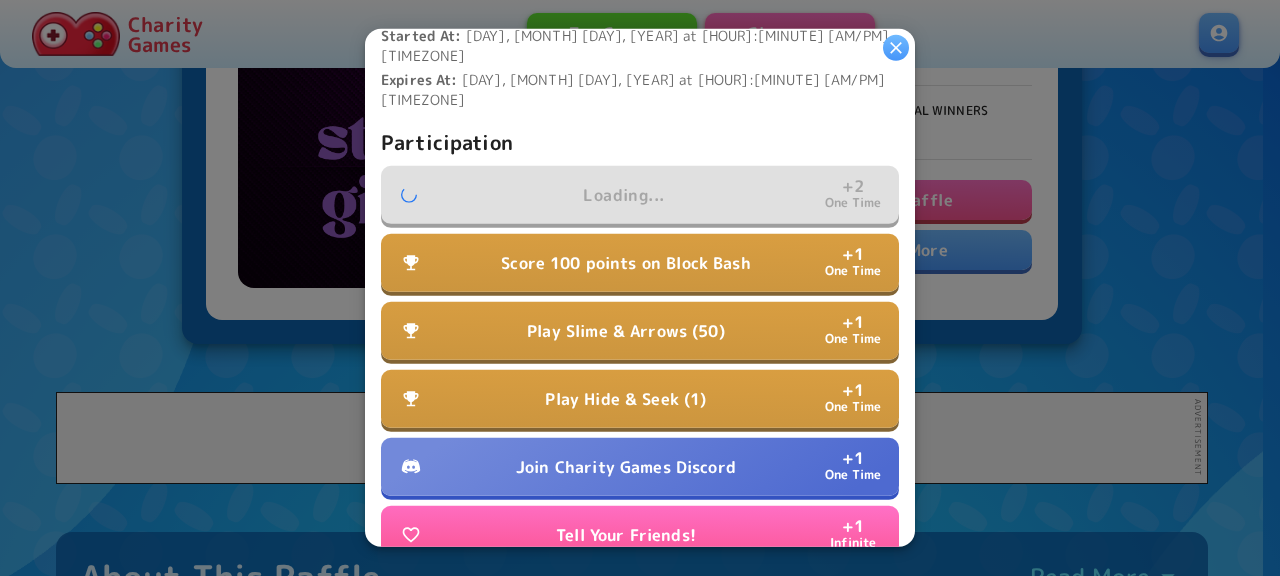 click on "Join Charity Games Discord" at bounding box center [626, 467] 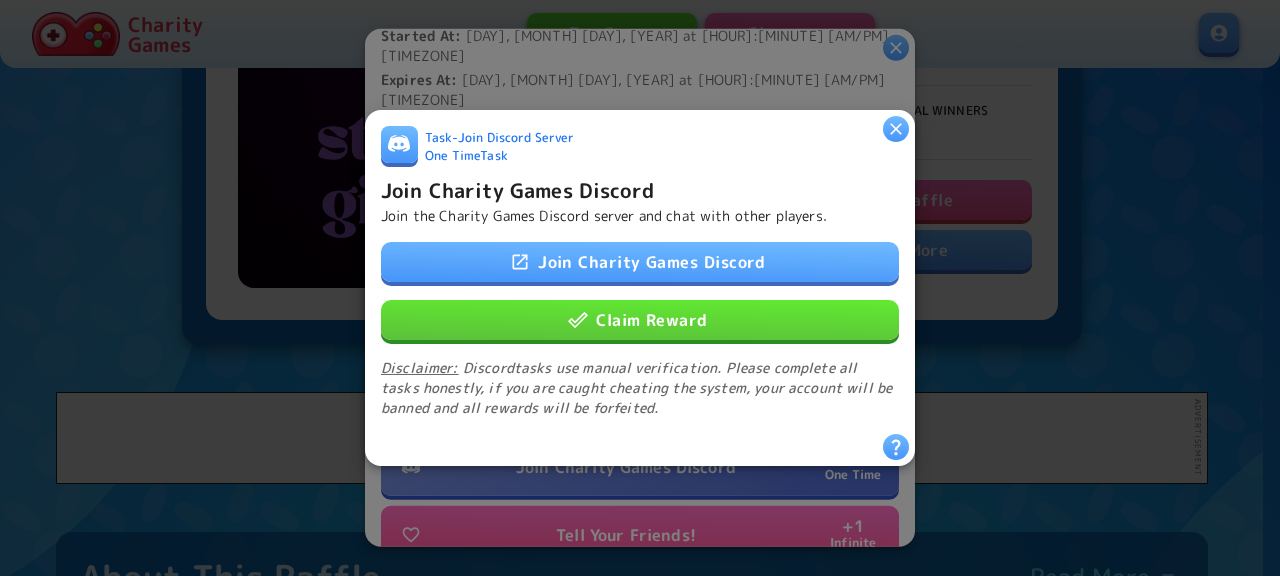 click on "Claim Reward" at bounding box center [640, 320] 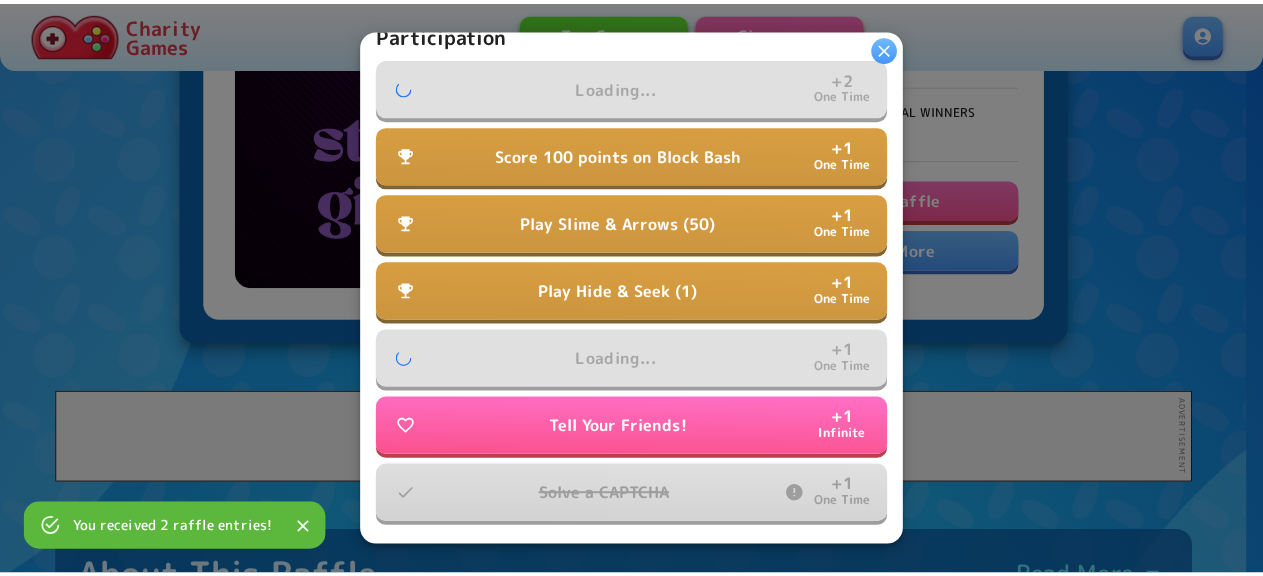 scroll, scrollTop: 648, scrollLeft: 0, axis: vertical 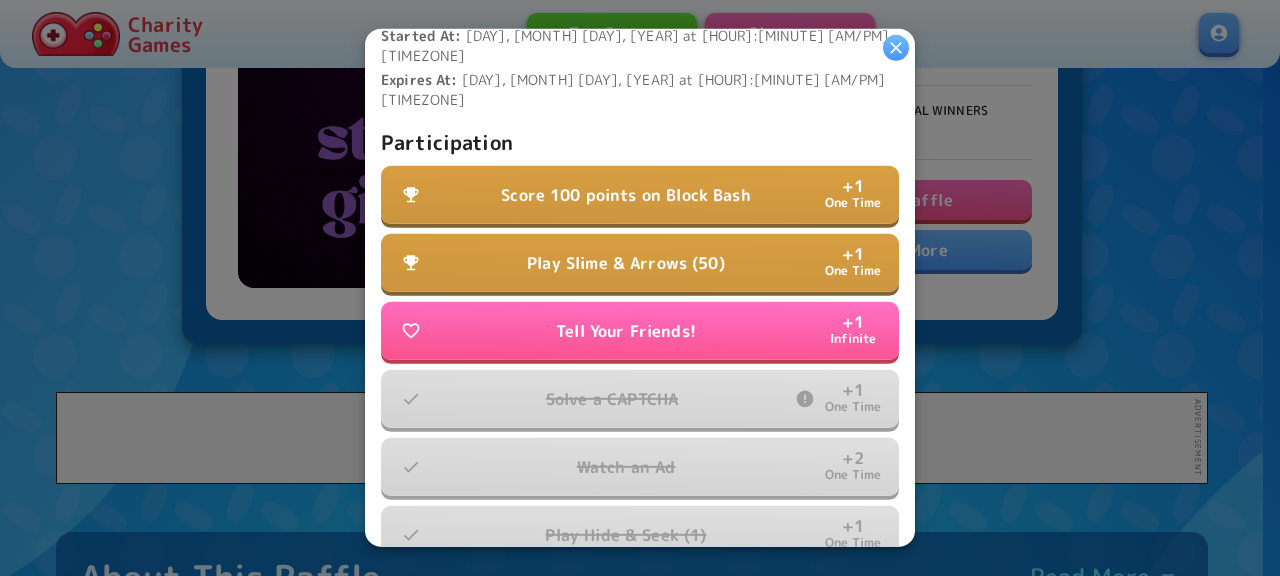 click on "Score 100 points on Block Bash" at bounding box center [626, 195] 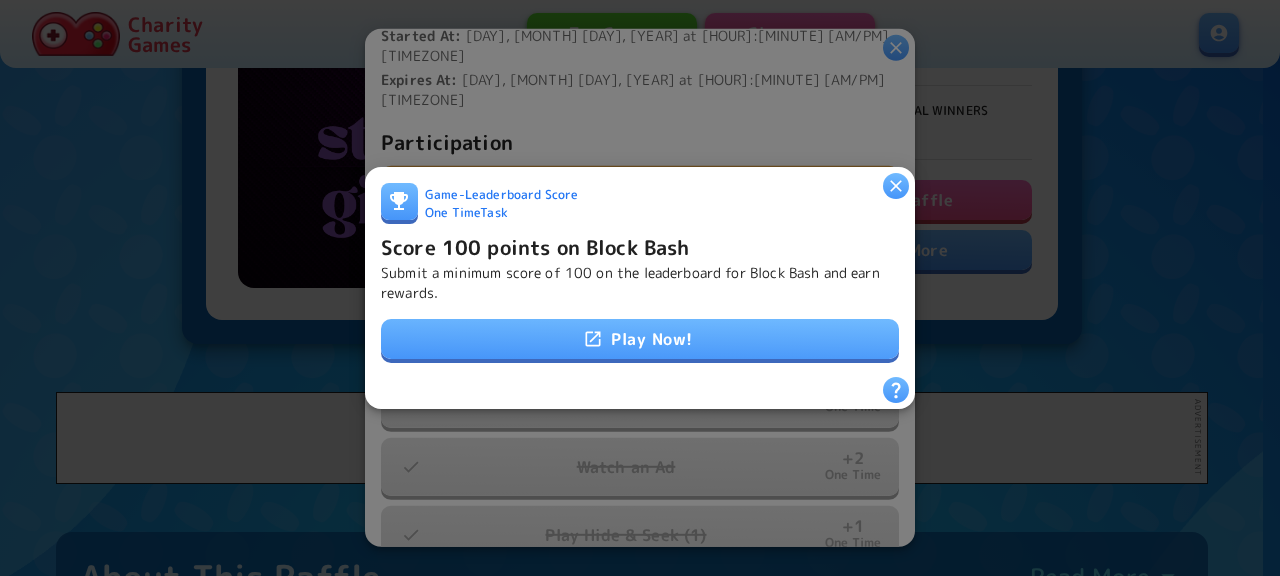 click on "Play Now!" at bounding box center (640, 339) 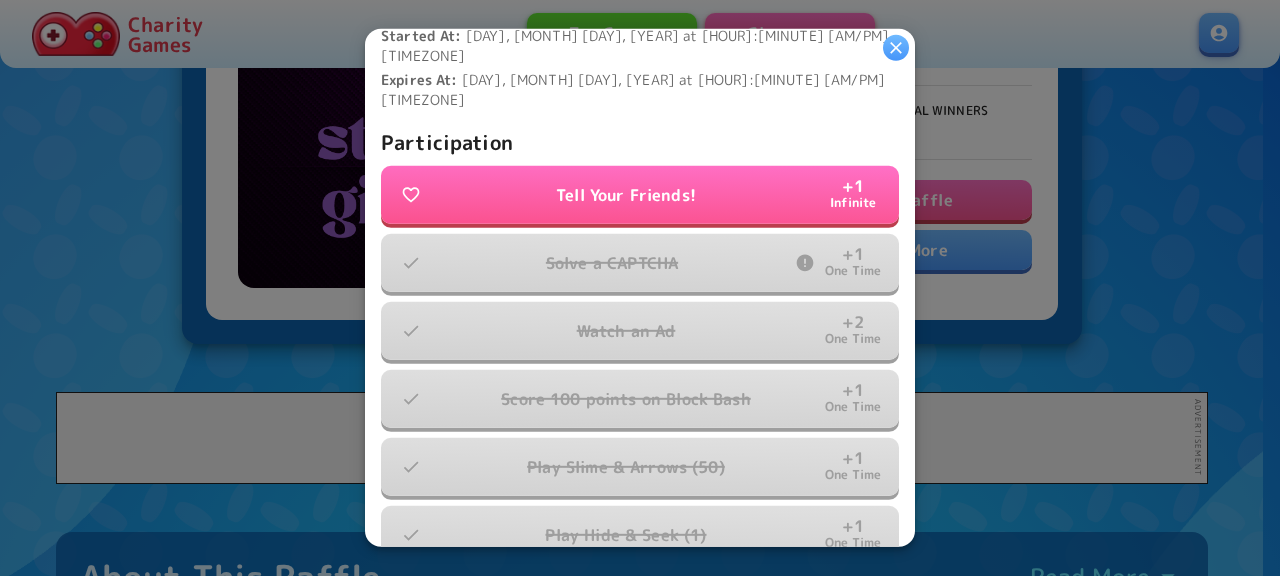 click 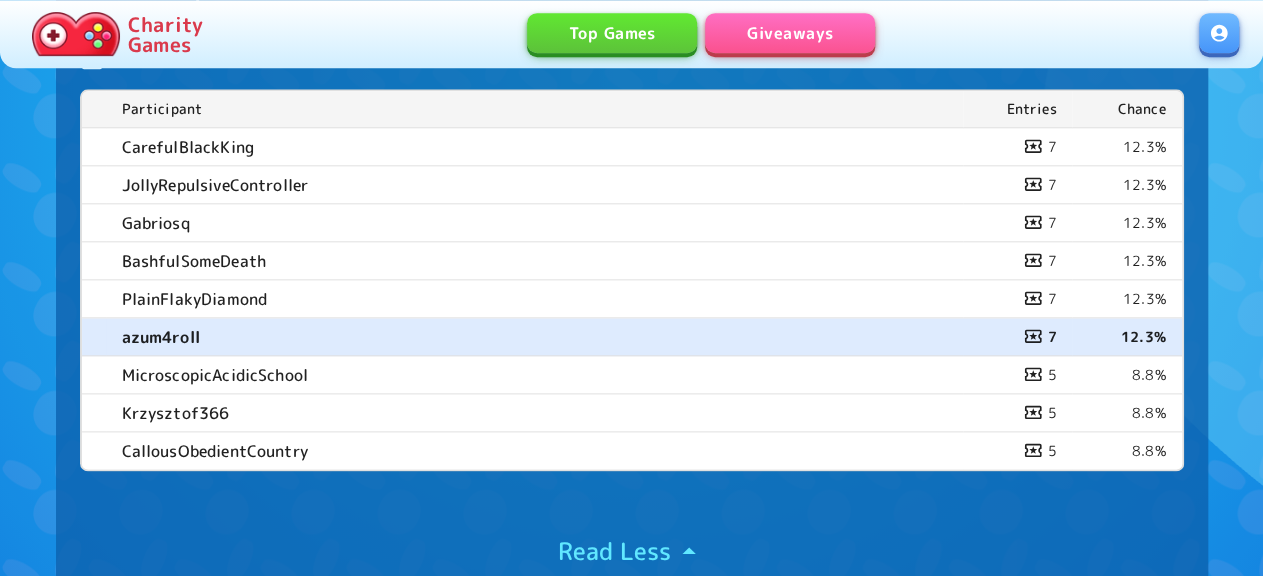 scroll, scrollTop: 1040, scrollLeft: 0, axis: vertical 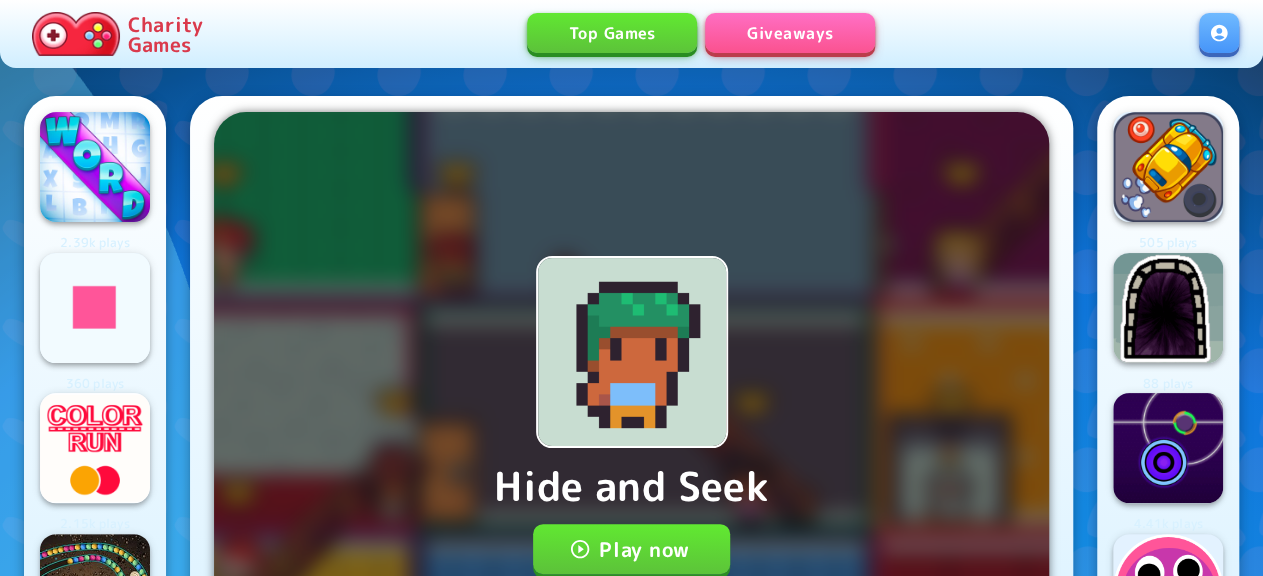 click on "Play now" at bounding box center (631, 549) 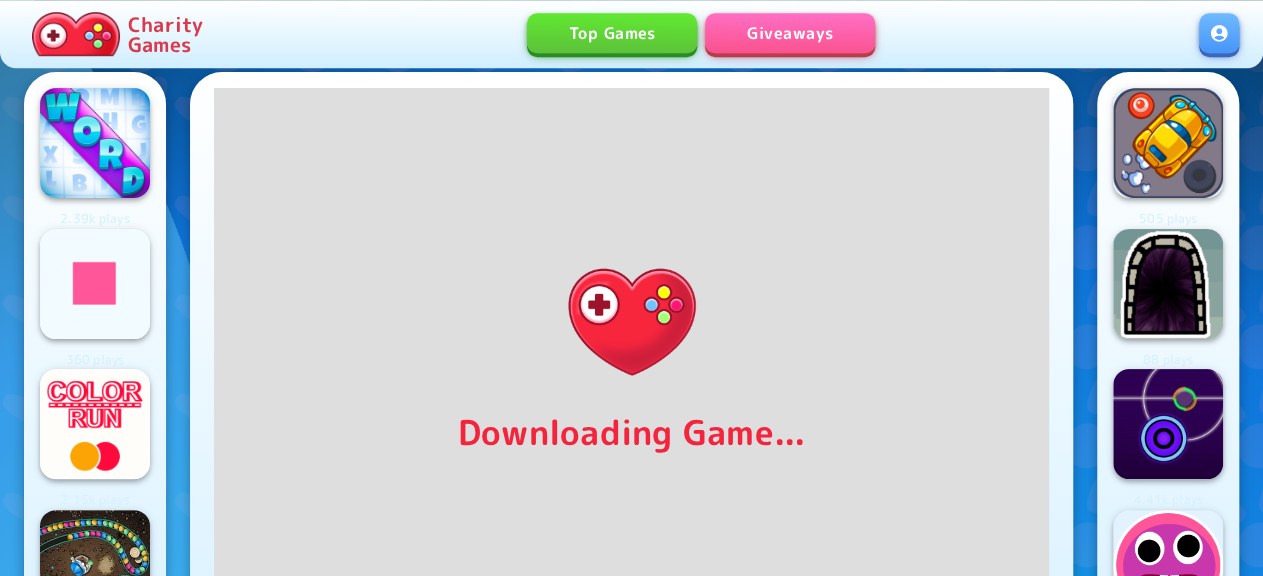scroll, scrollTop: 22, scrollLeft: 0, axis: vertical 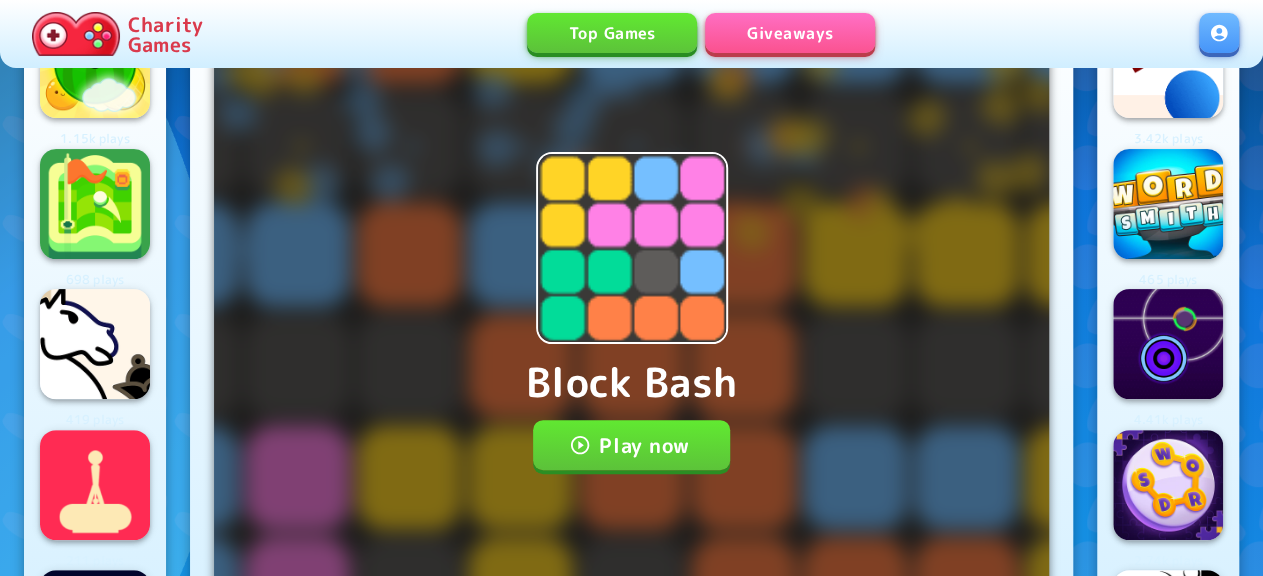 click on "Play now" at bounding box center [631, 445] 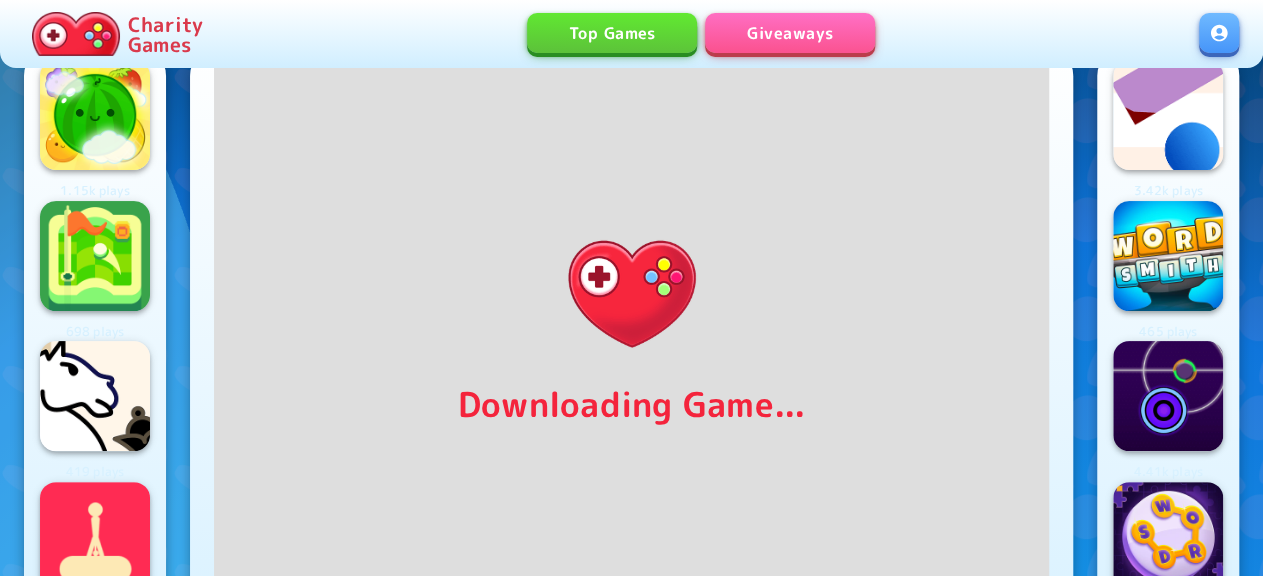 scroll, scrollTop: 14, scrollLeft: 0, axis: vertical 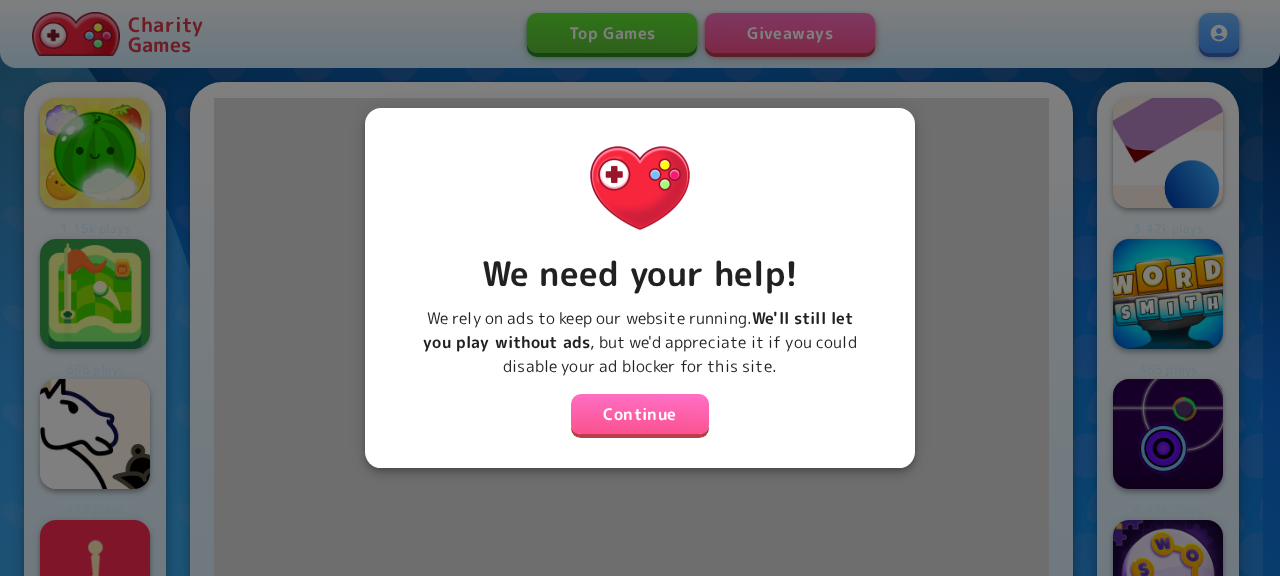 click on "Continue" at bounding box center [640, 414] 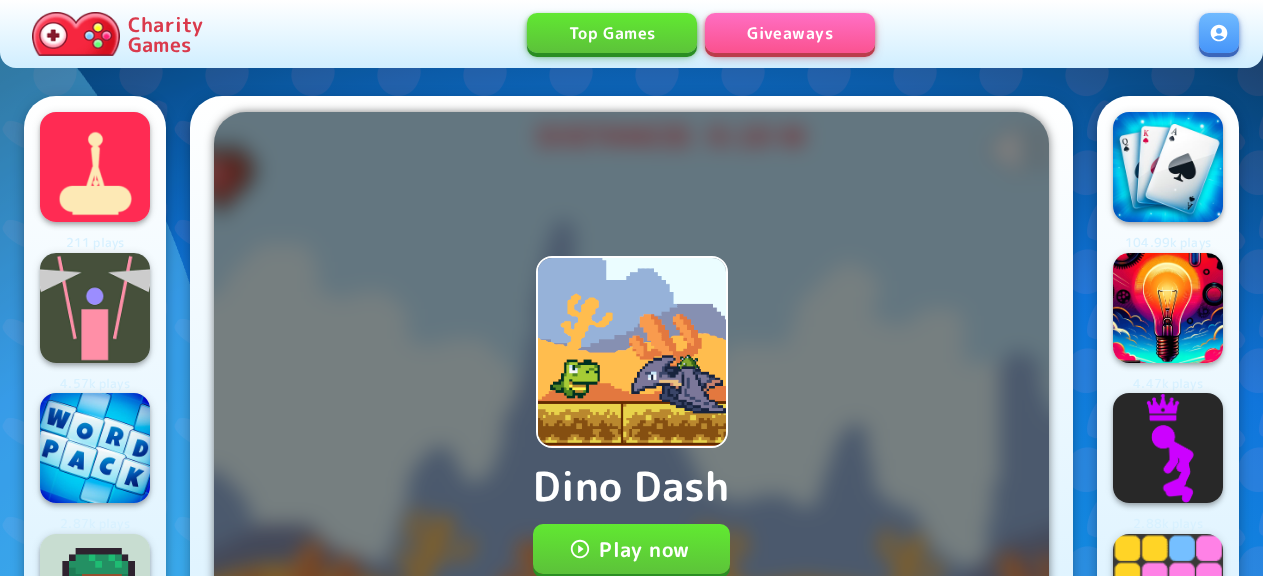scroll, scrollTop: 0, scrollLeft: 0, axis: both 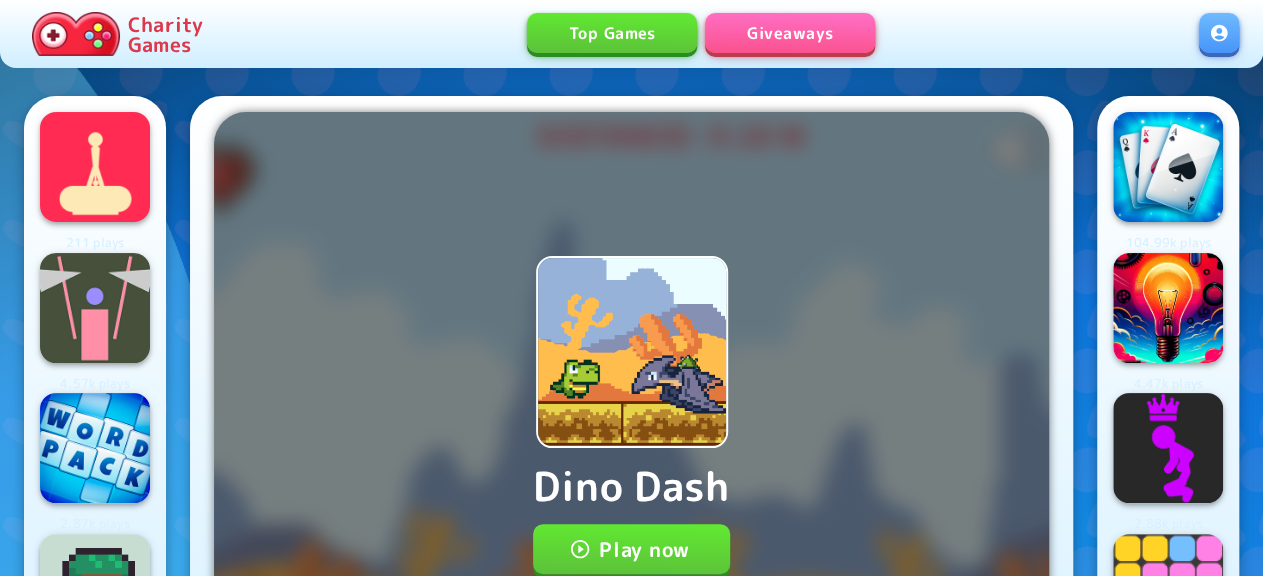 drag, startPoint x: 0, startPoint y: 0, endPoint x: 1279, endPoint y: 172, distance: 1290.5134 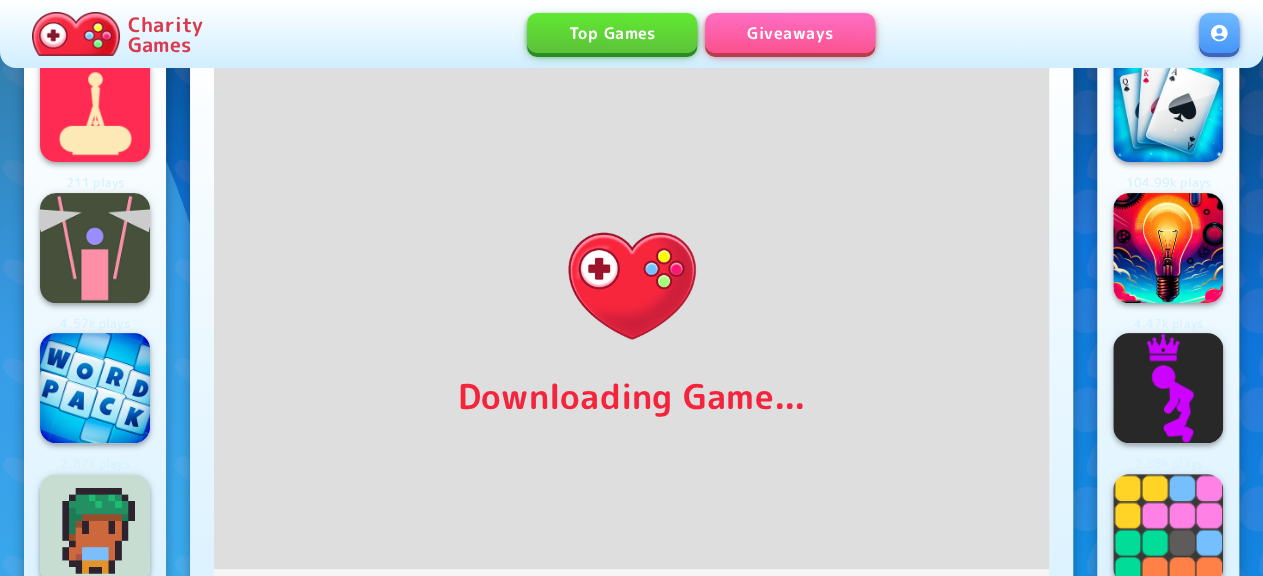 scroll, scrollTop: 2, scrollLeft: 0, axis: vertical 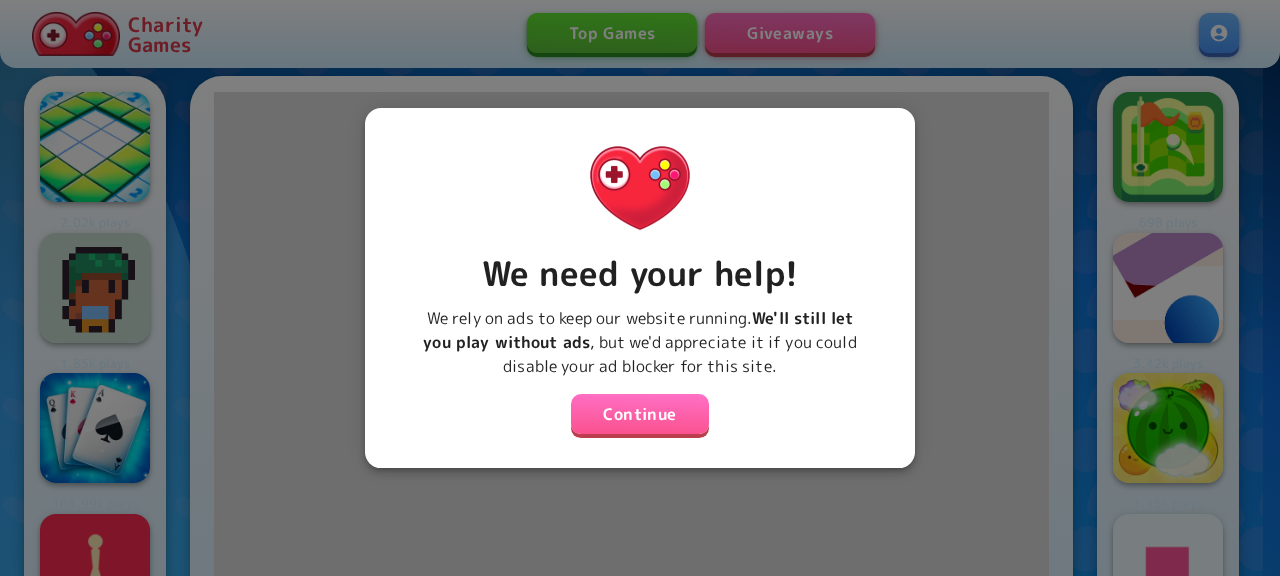 click on "Continue" at bounding box center (640, 414) 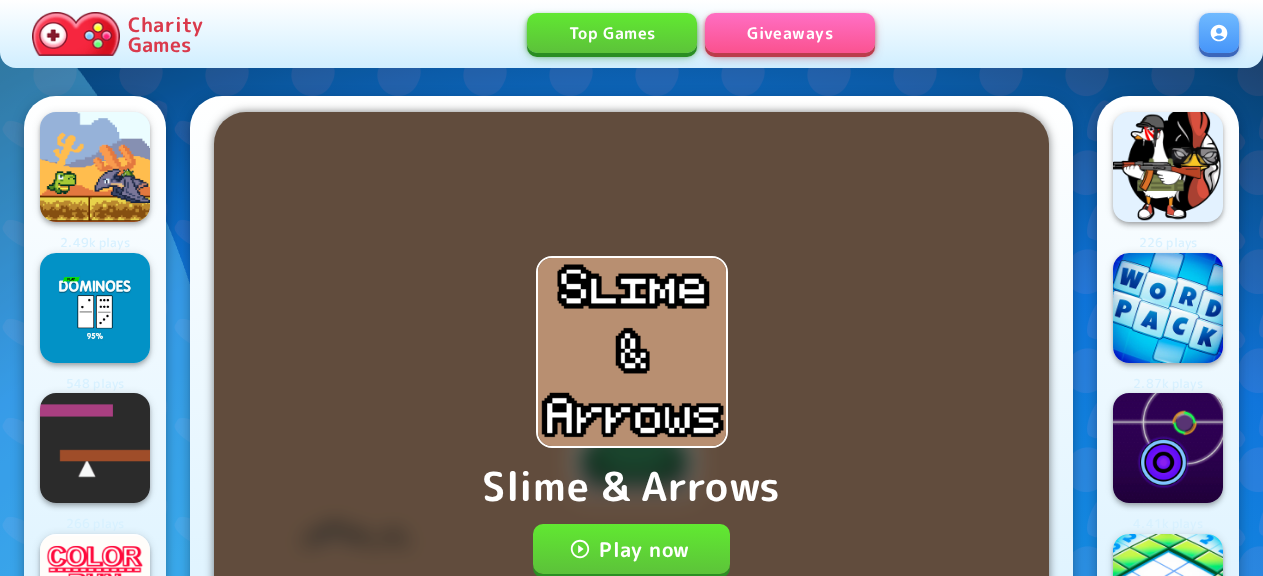 scroll, scrollTop: 0, scrollLeft: 0, axis: both 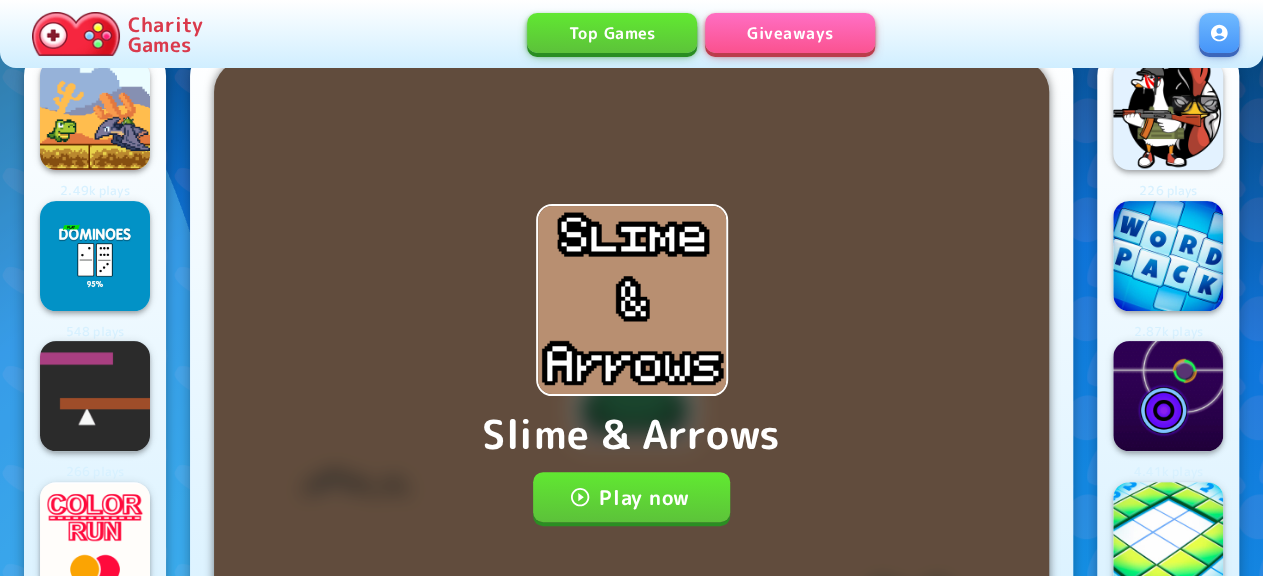 click on "Play now" at bounding box center (631, 497) 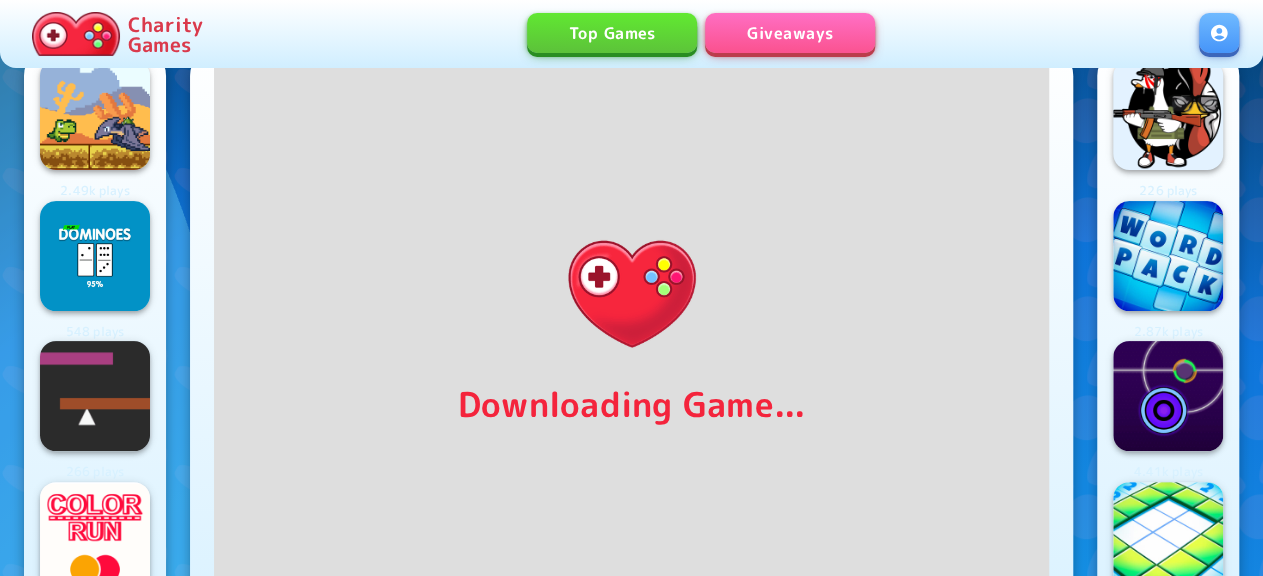 scroll, scrollTop: 0, scrollLeft: 0, axis: both 